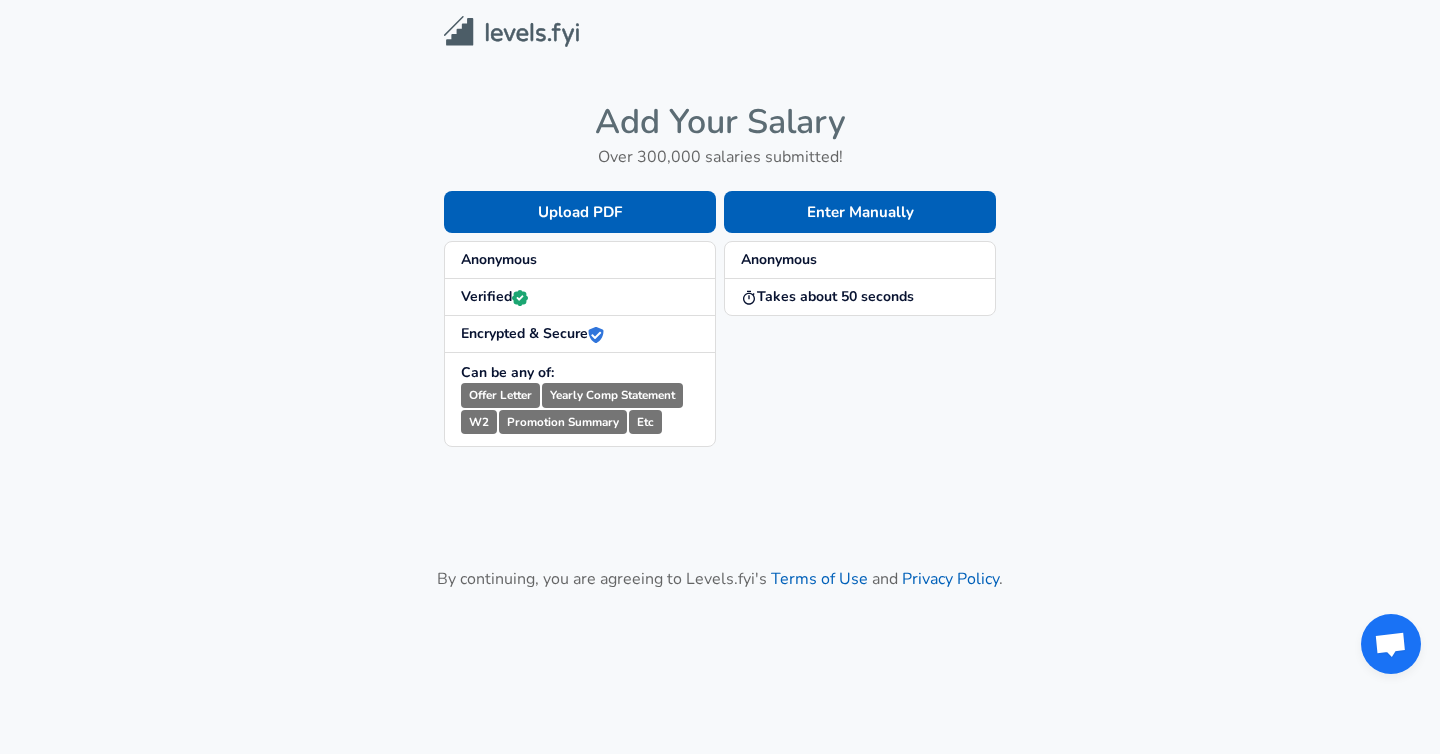 scroll, scrollTop: 0, scrollLeft: 0, axis: both 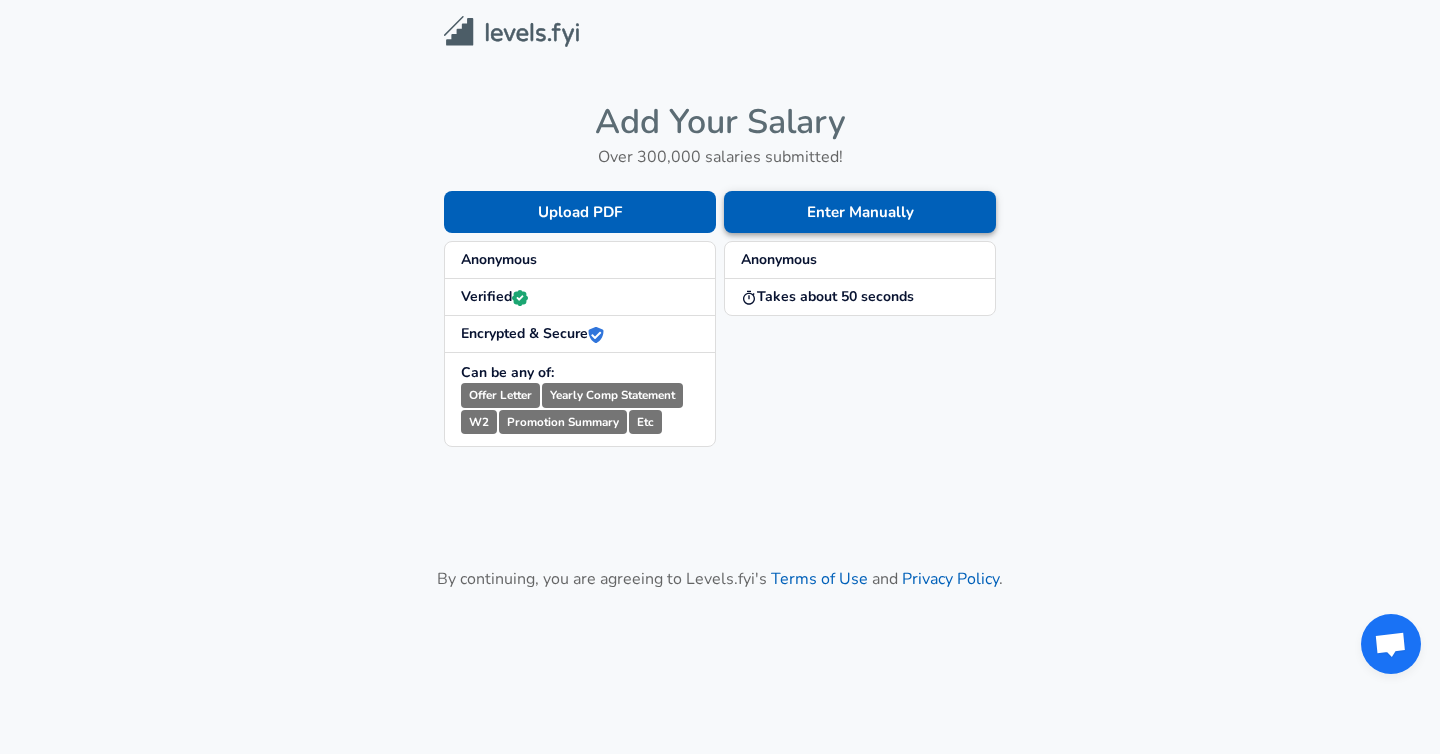 click on "Enter Manually" at bounding box center [860, 212] 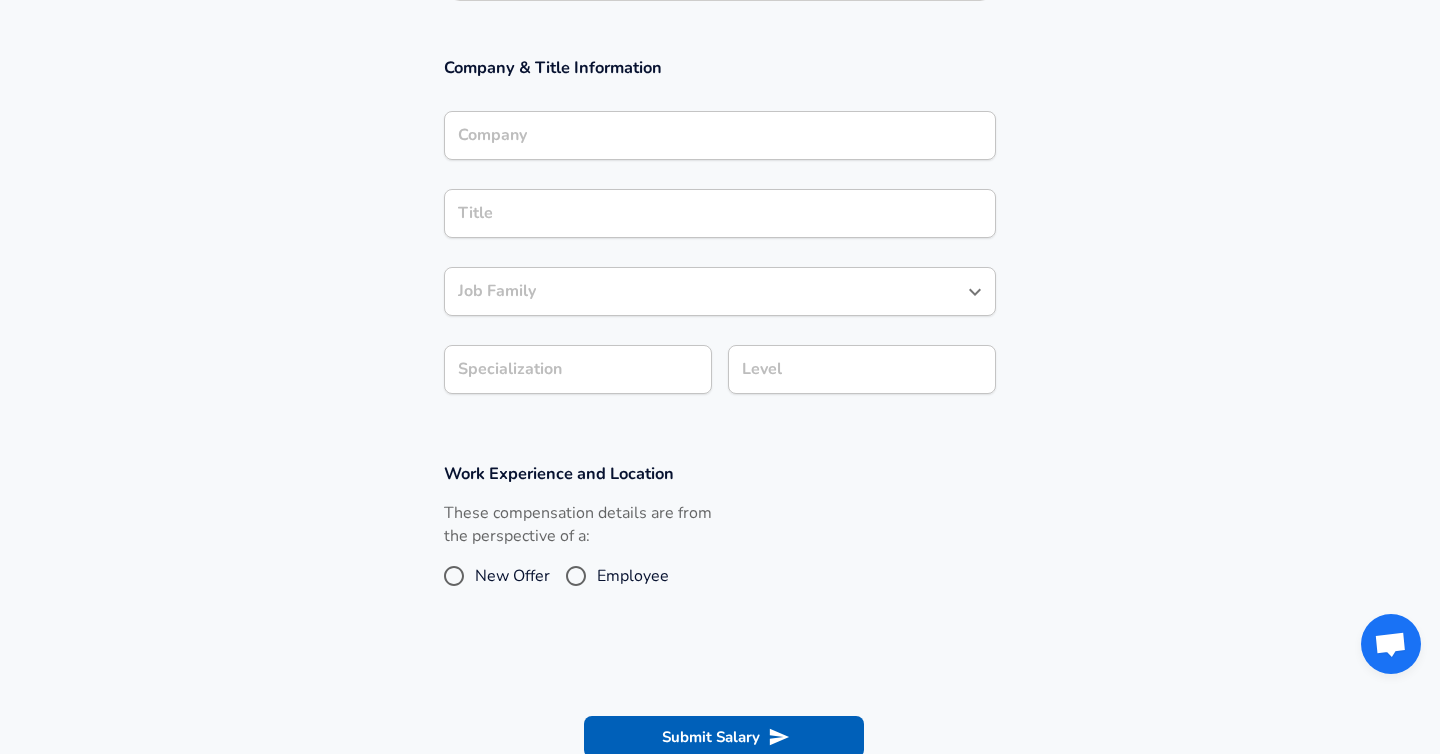scroll, scrollTop: 335, scrollLeft: 0, axis: vertical 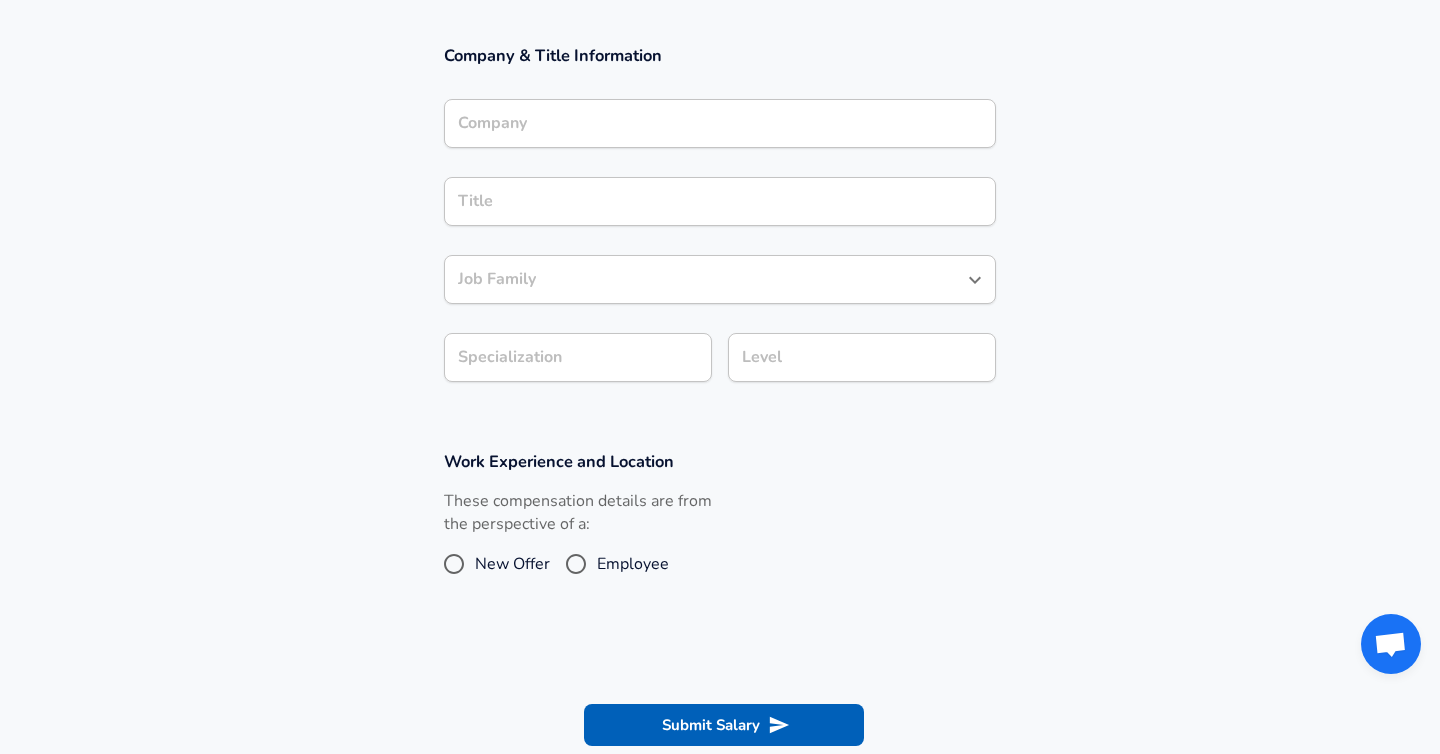 click on "Level" at bounding box center (862, 357) 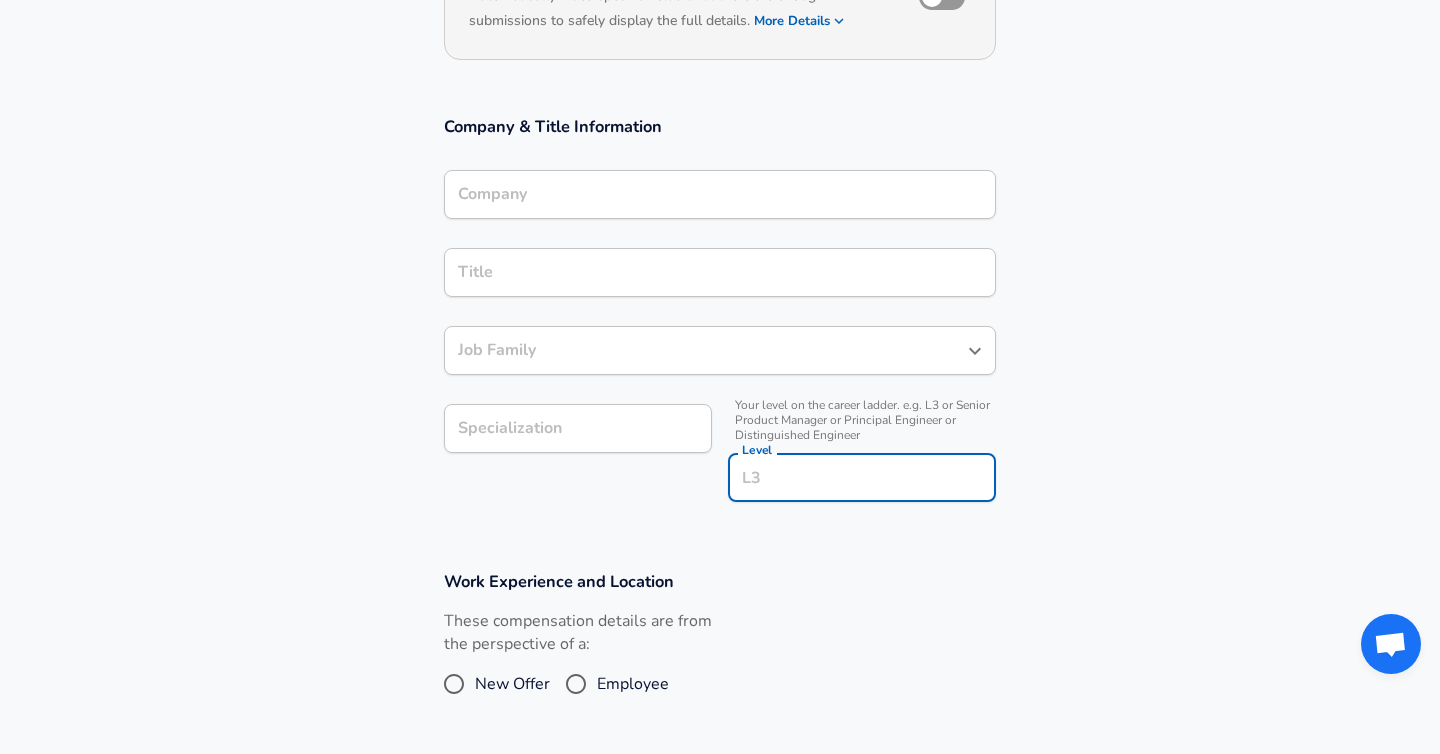 scroll, scrollTop: 242, scrollLeft: 0, axis: vertical 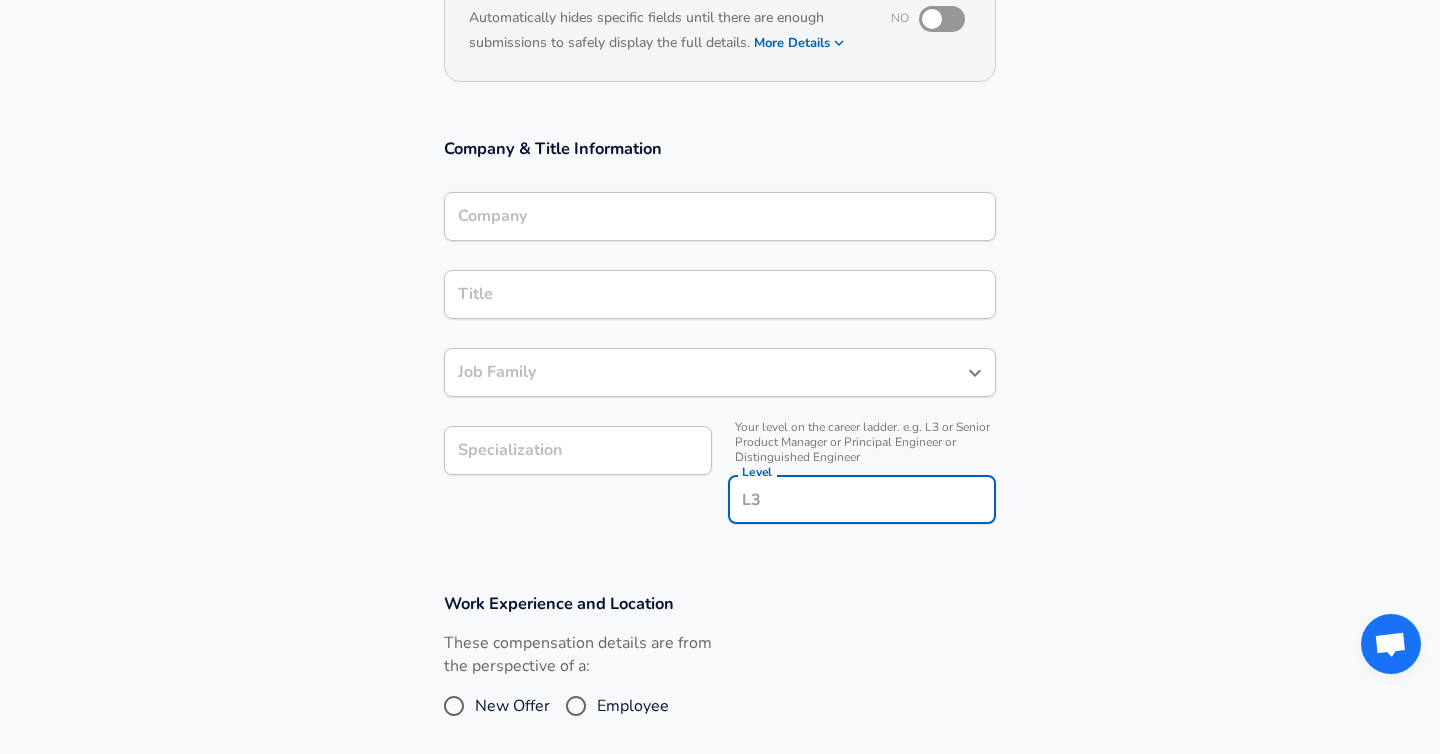 click on "Specialization Specialization" at bounding box center (570, 473) 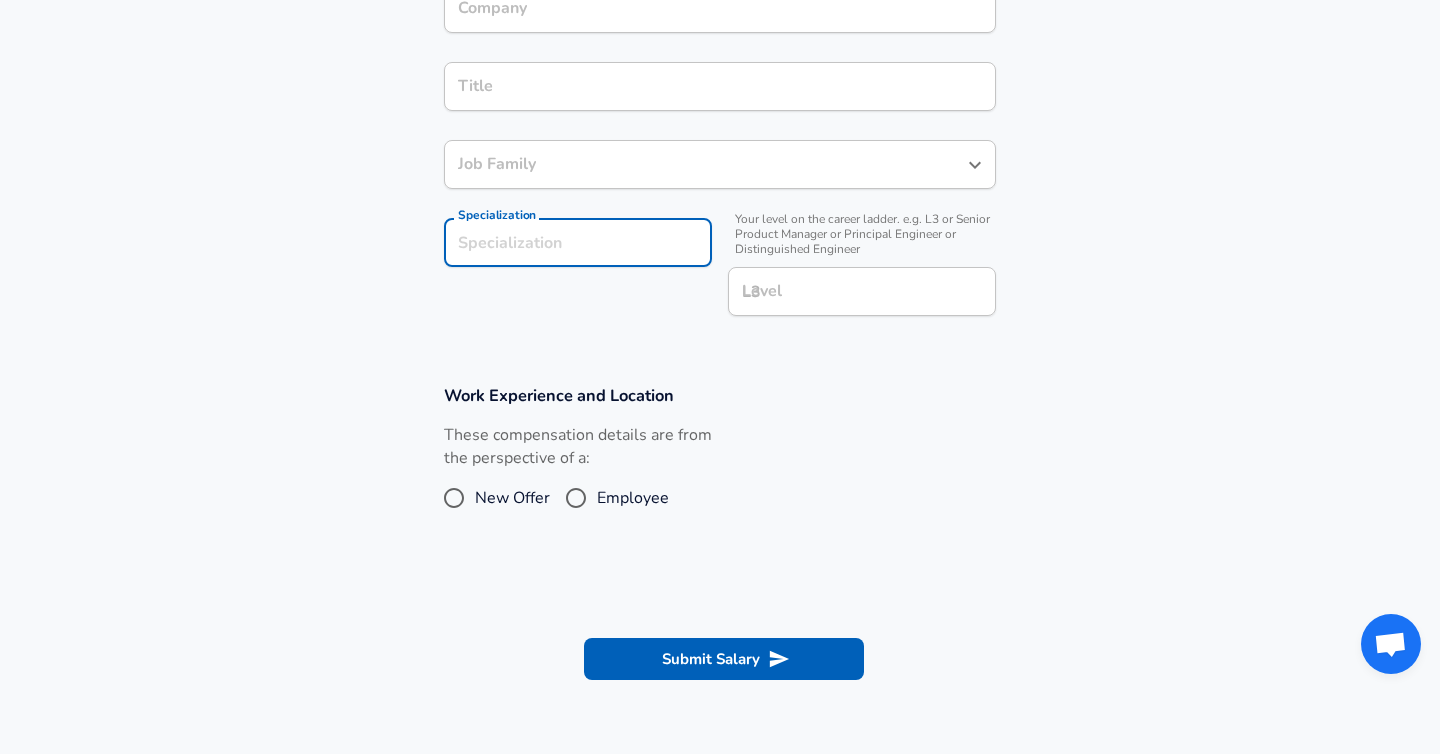 scroll, scrollTop: 452, scrollLeft: 0, axis: vertical 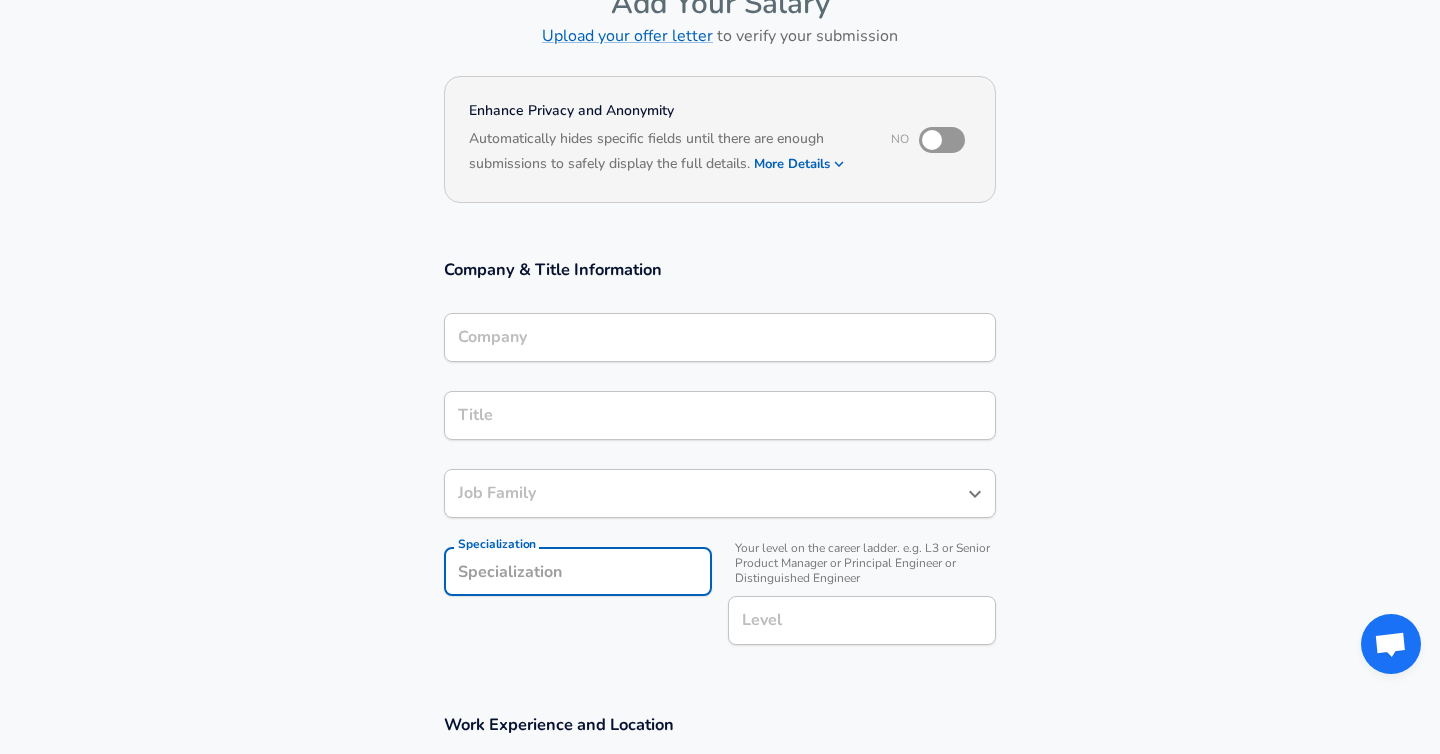 click on "Company" at bounding box center [720, 337] 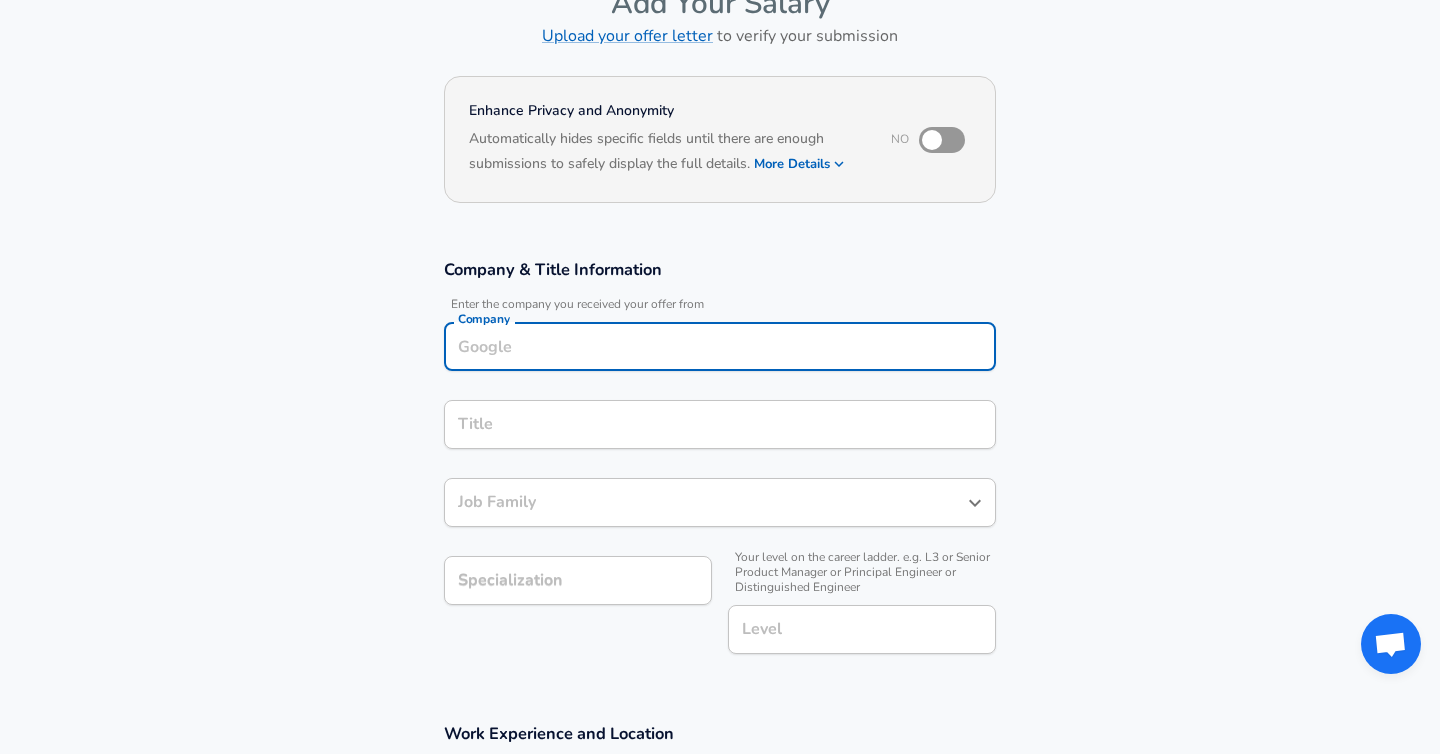 scroll, scrollTop: 141, scrollLeft: 0, axis: vertical 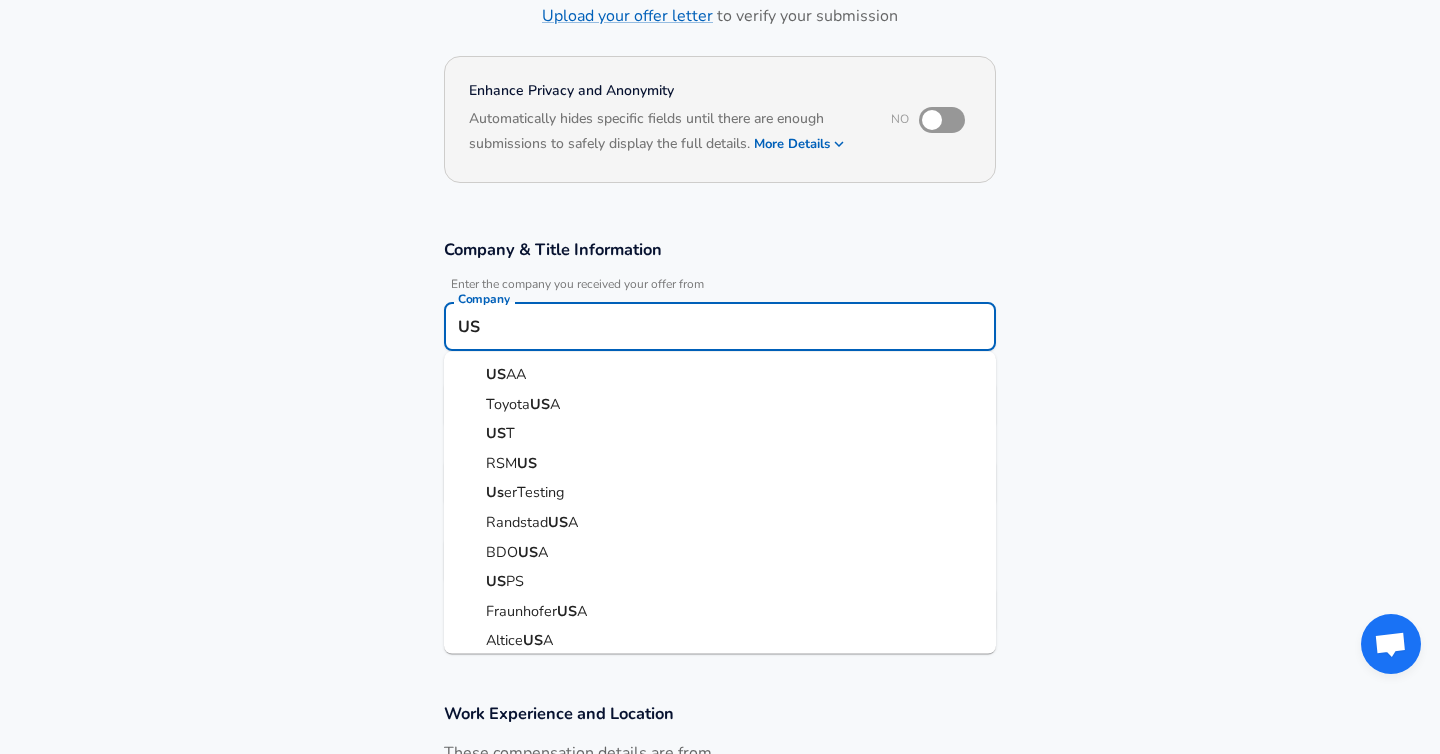 type on "U" 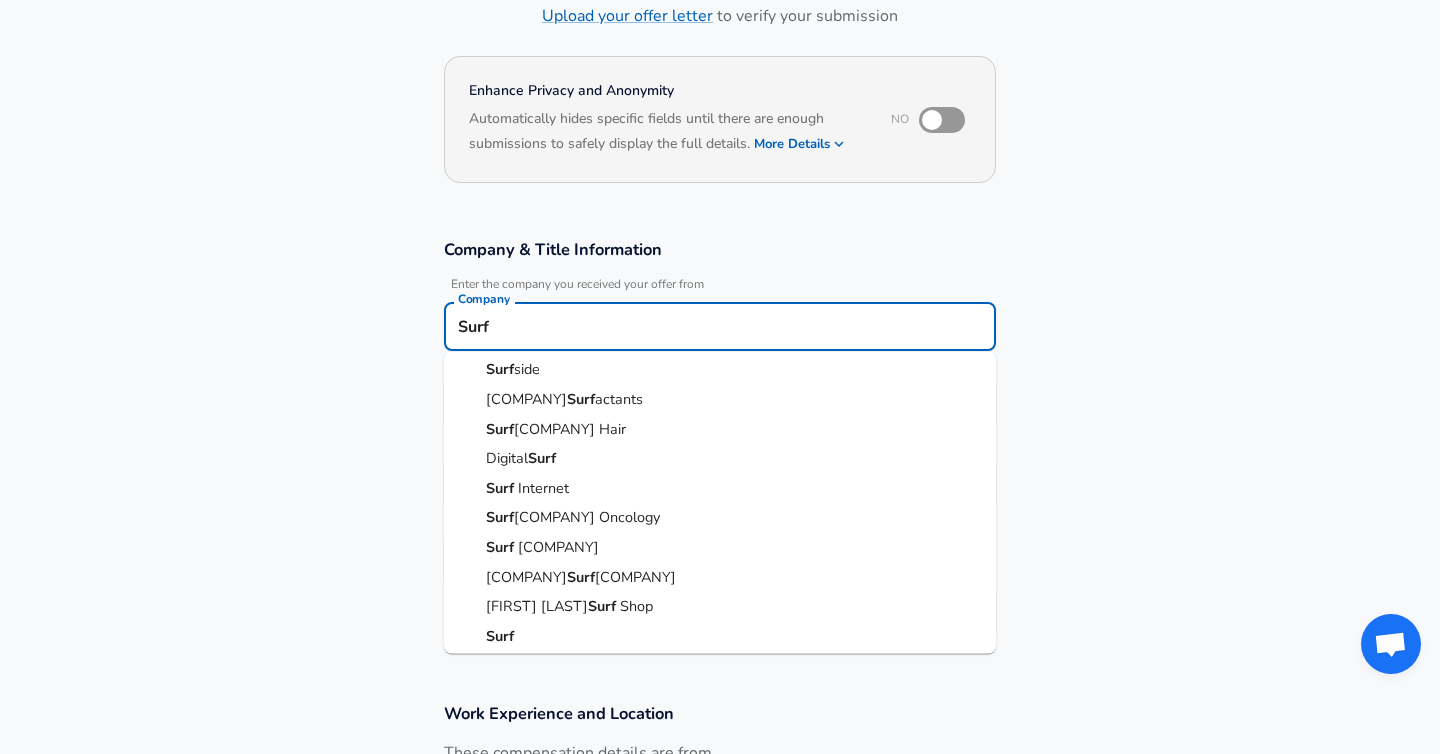 scroll, scrollTop: 129, scrollLeft: 0, axis: vertical 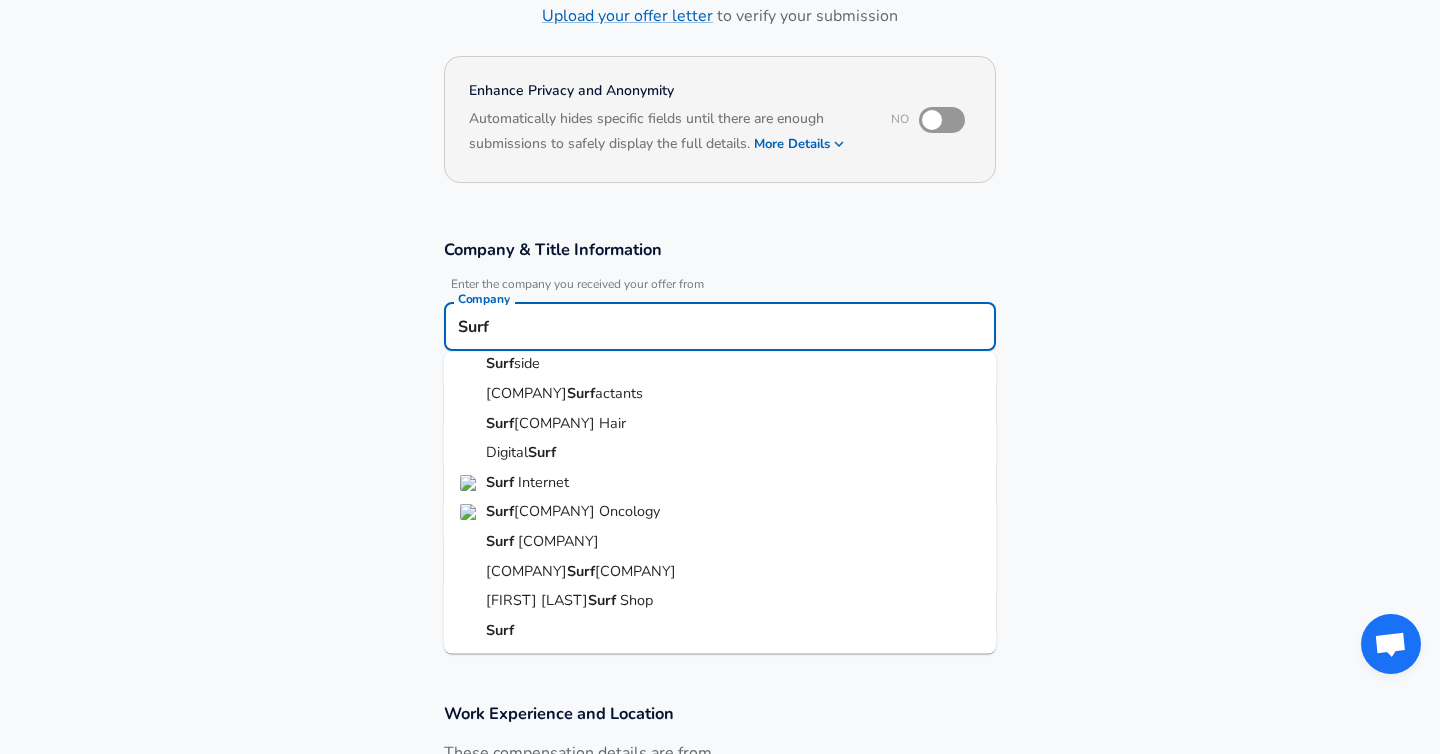 click on "Surf" at bounding box center (720, 630) 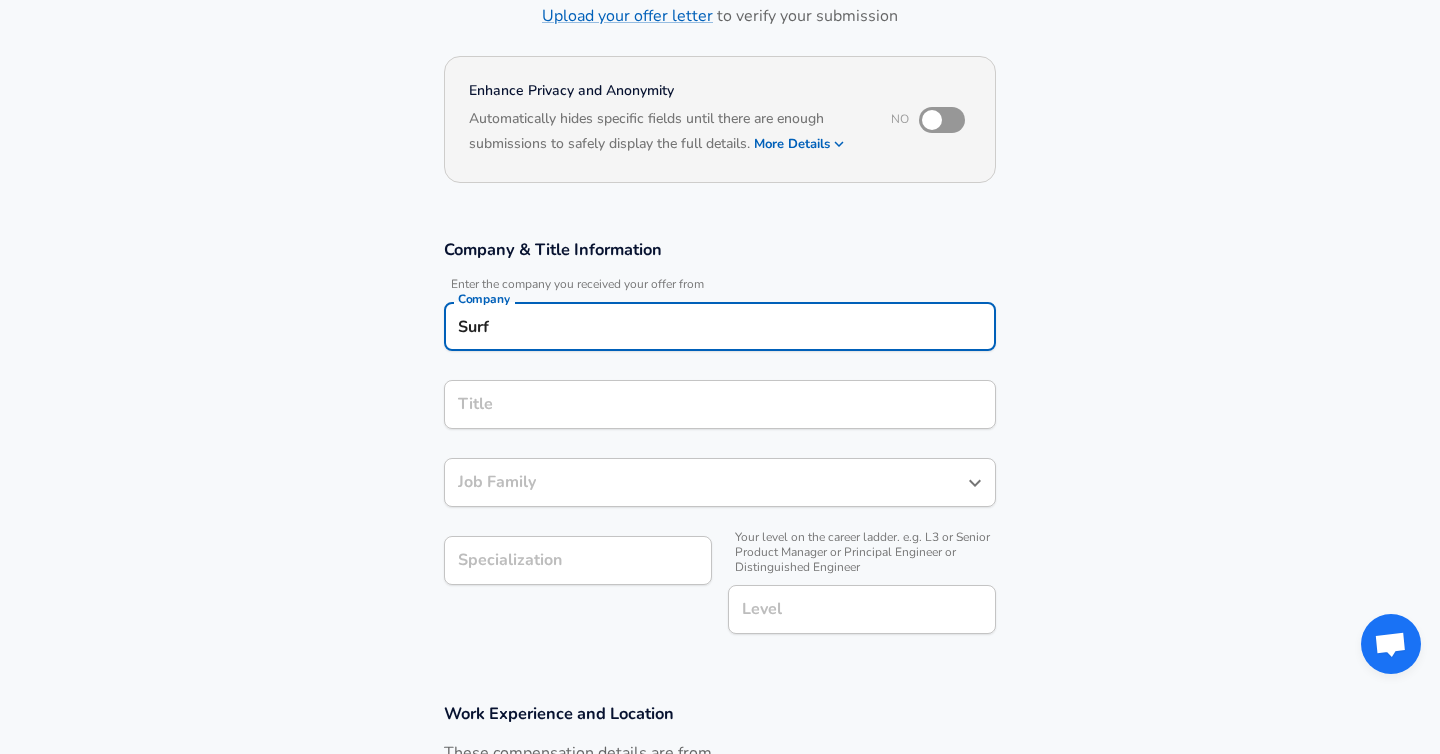 type on "Surf" 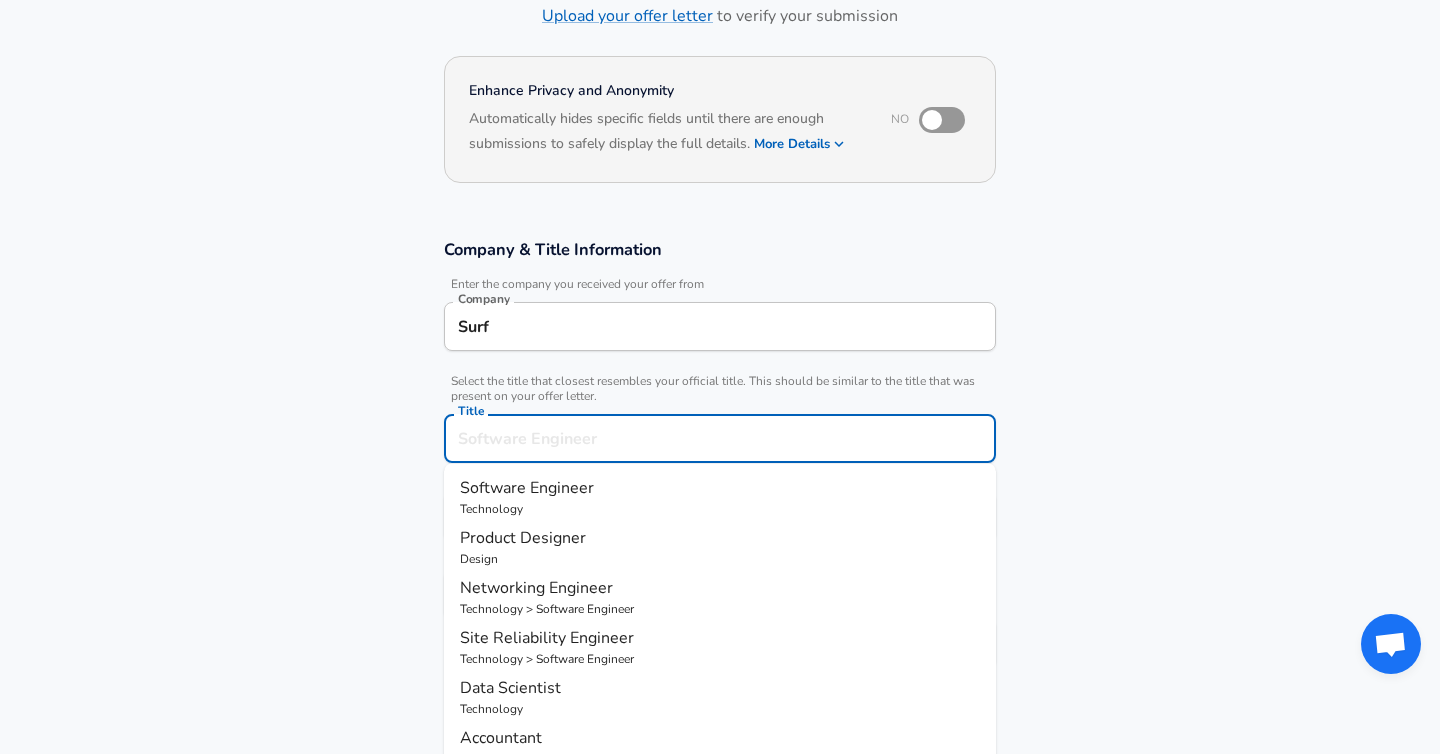scroll, scrollTop: 181, scrollLeft: 0, axis: vertical 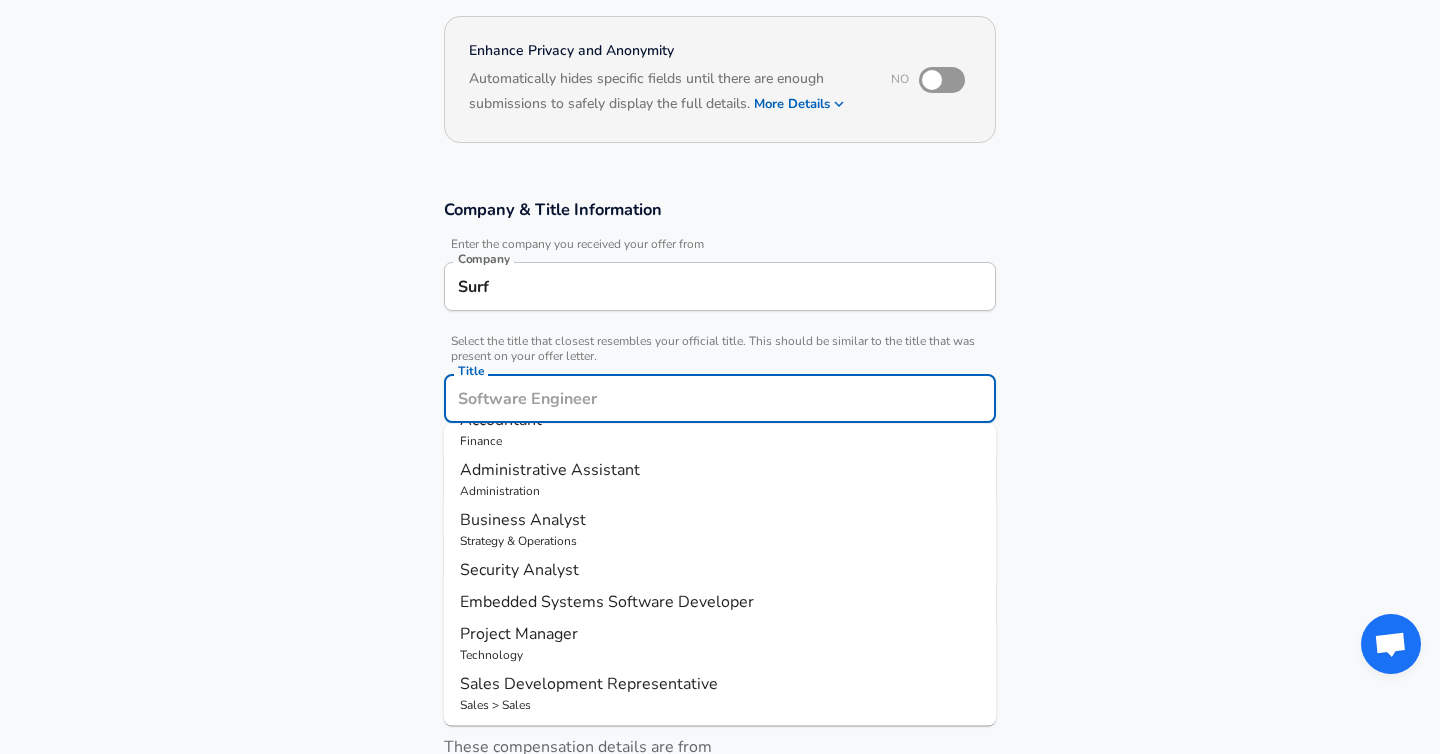 click on "Technology" at bounding box center [720, 655] 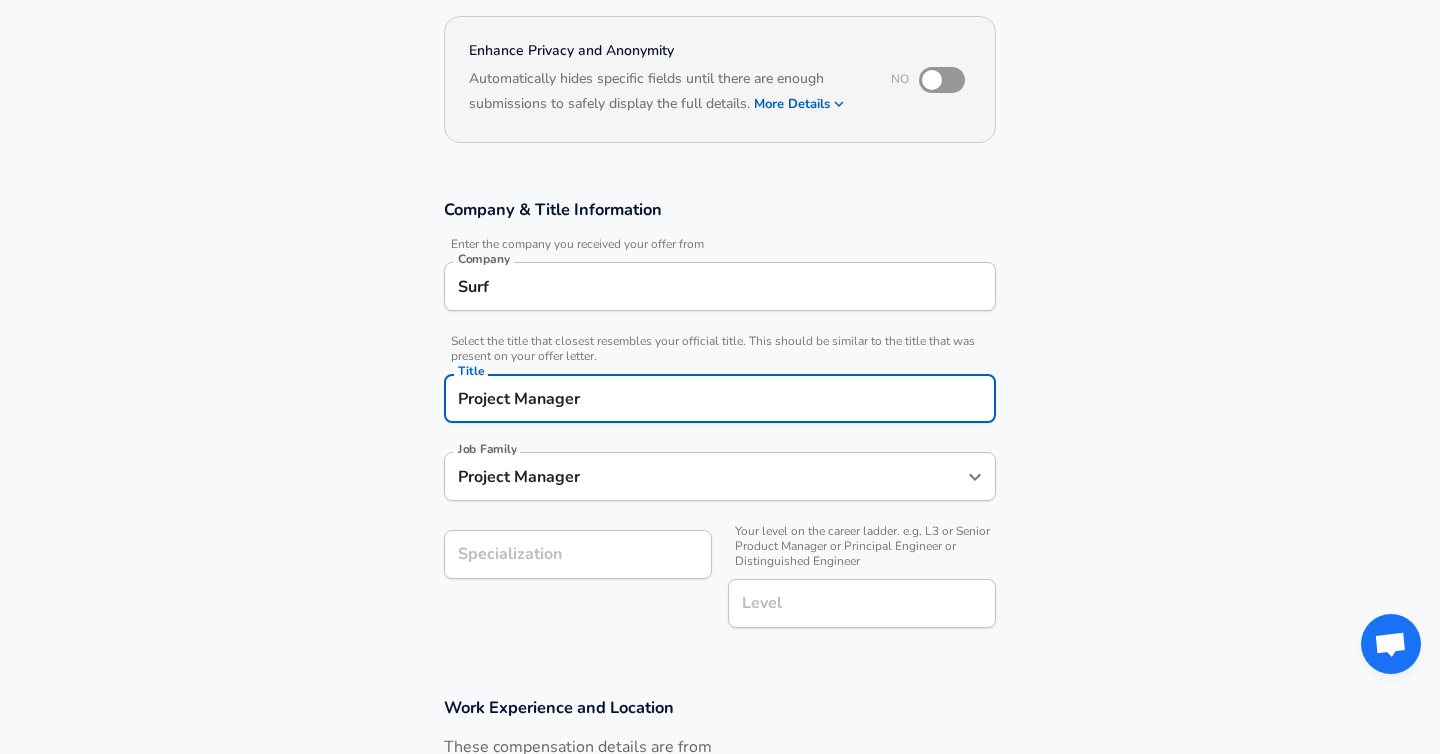 click on "Project Manager" at bounding box center (705, 476) 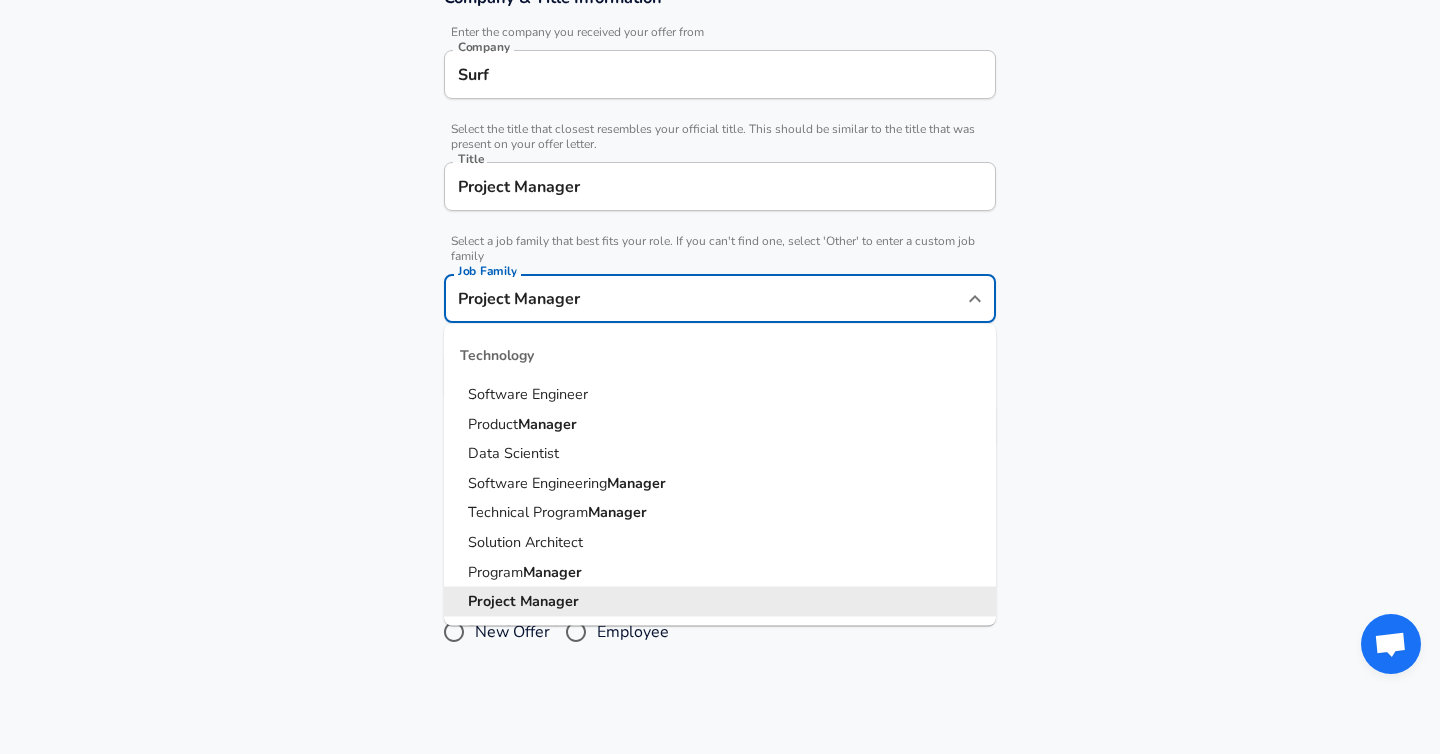 scroll, scrollTop: 404, scrollLeft: 0, axis: vertical 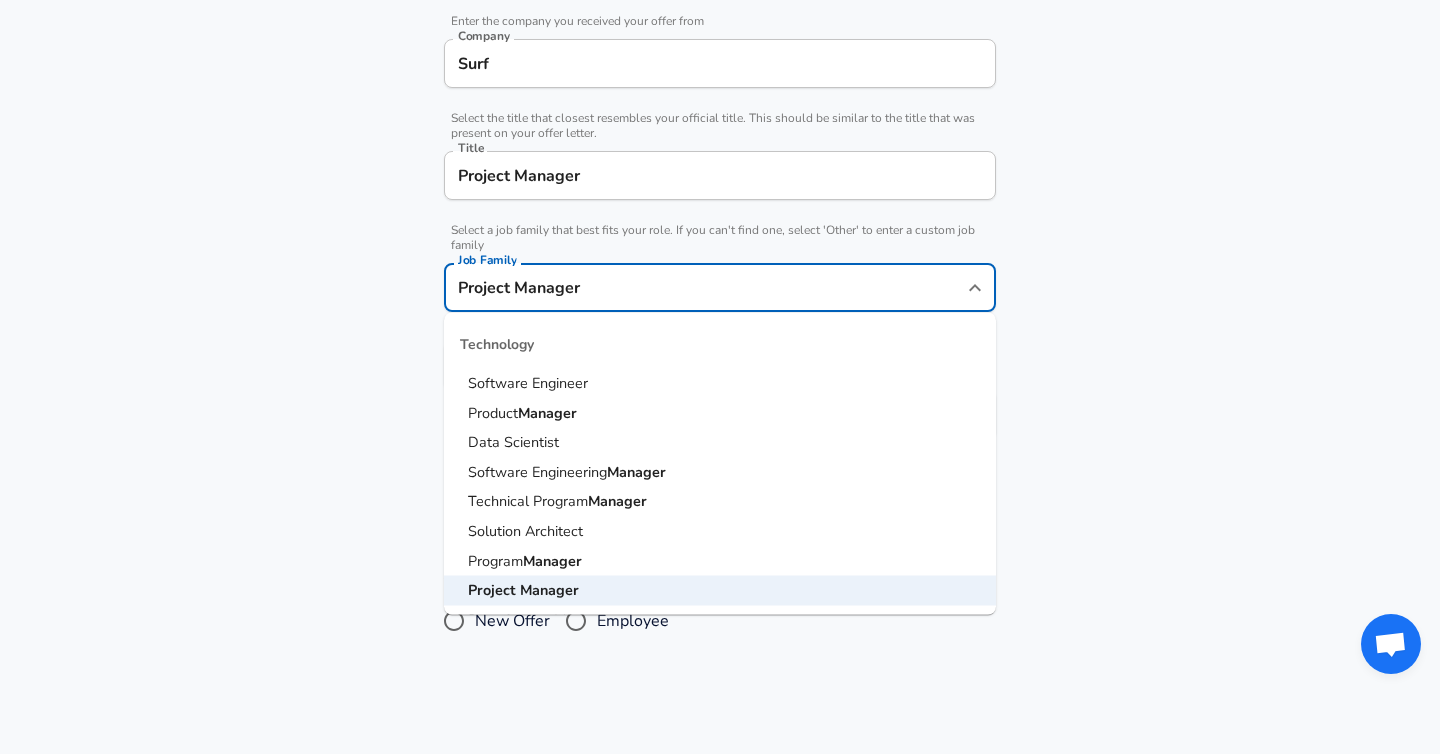 click on "Company & Title Information   Enter the company you received your offer from Company [COMPANY] Company   Select the title that closest resembles your official title. This should be similar to the title that was present on your offer letter. Title [TITLE] Title   Select a job family that best fits your role. If you can't find one, select 'Other' to enter a custom job family Job Family [JOB_FAMILY] Job Family Specialization IT Specialization   Your level on the career ladder. e.g. L3 or Senior Product Manager or Principal Engineer or Distinguished Engineer Level Level" at bounding box center (720, 218) 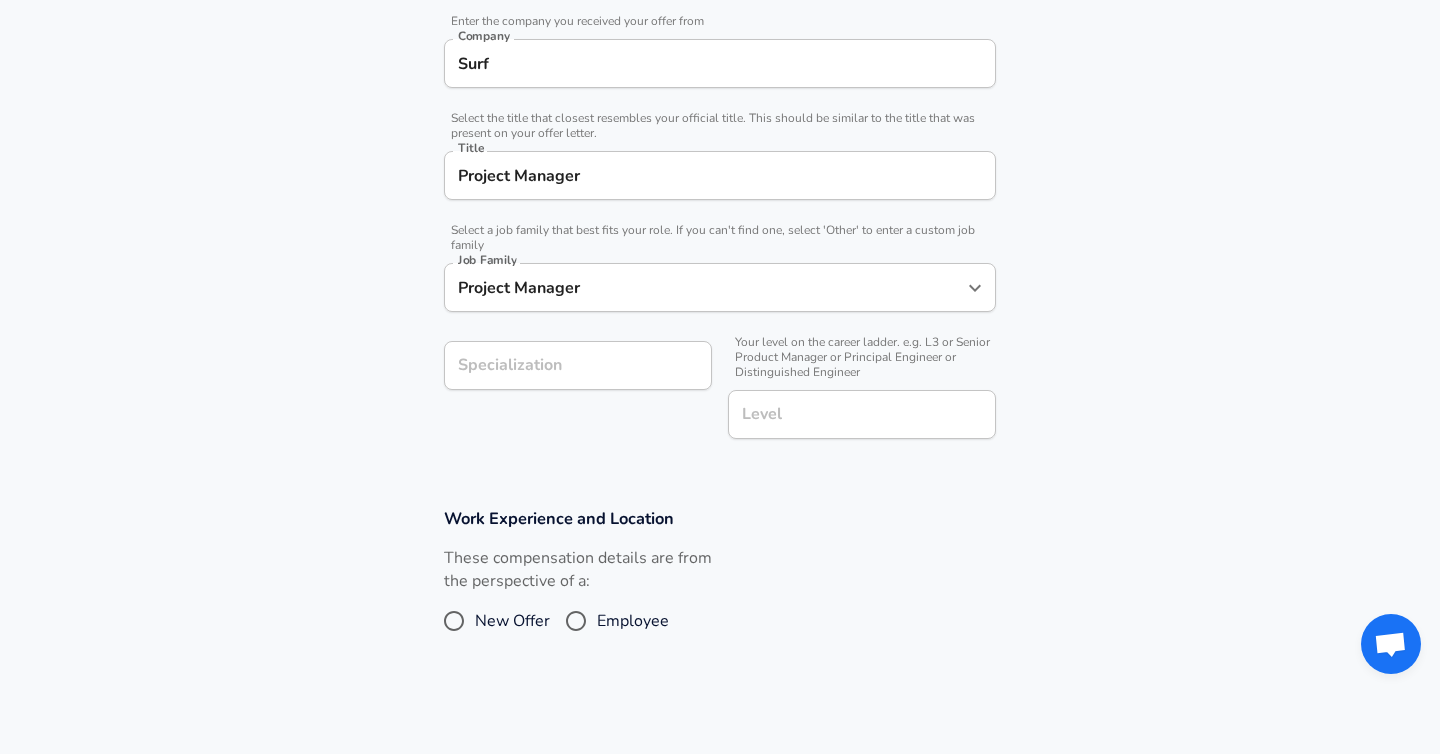 click on "Specialization" at bounding box center [578, 365] 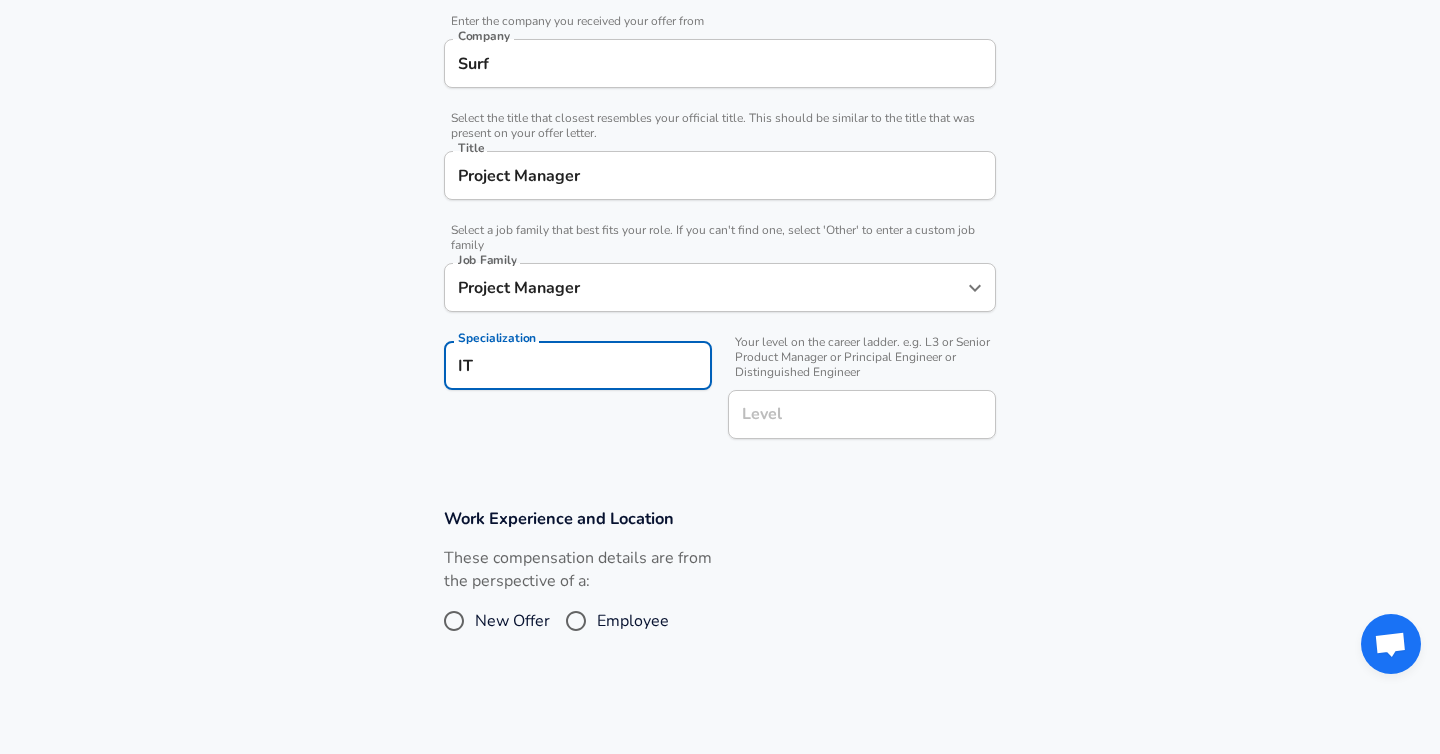 click on "Level Level" at bounding box center (862, 417) 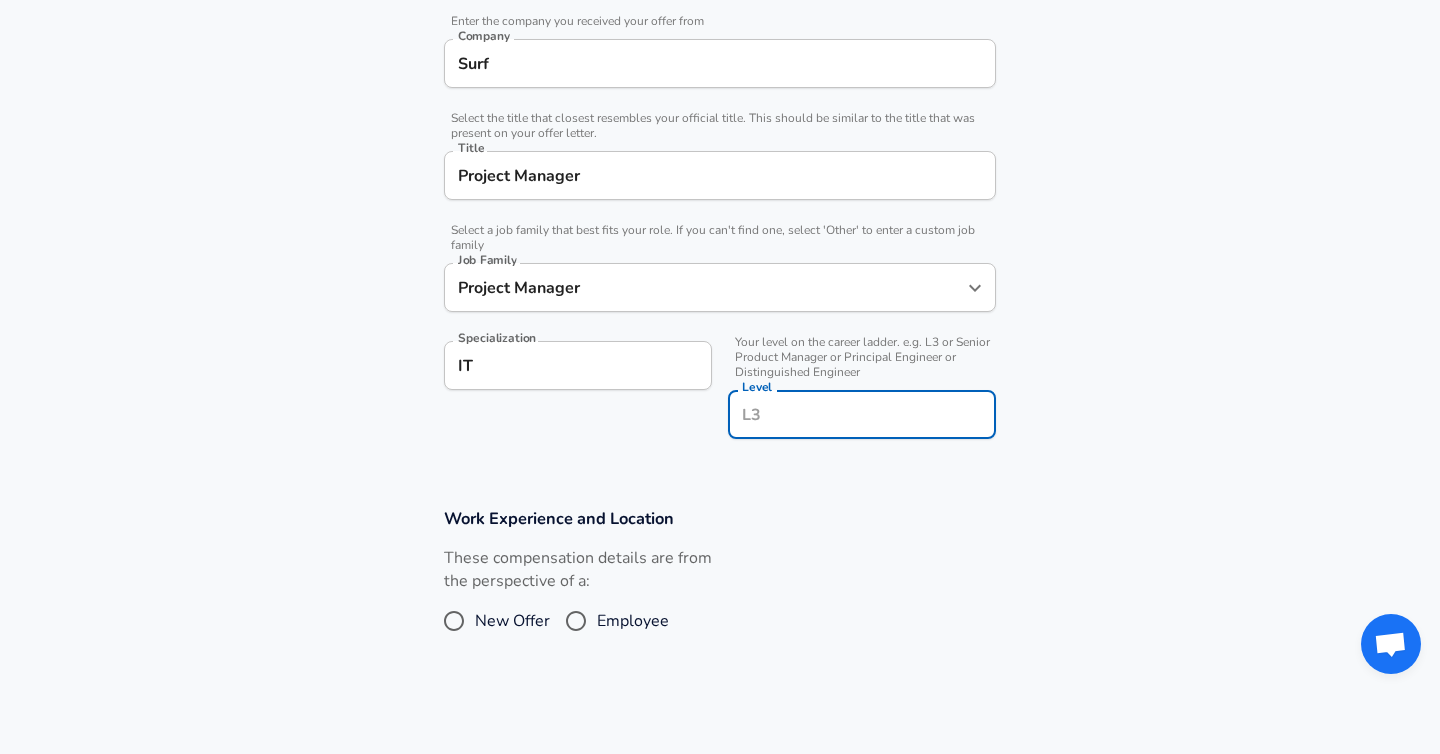 click on "Company & Title Information   Enter the company you received your offer from Company [COMPANY] Company   Select the title that closest resembles your official title. This should be similar to the title that was present on your offer letter. Title [TITLE] Title   Select a job family that best fits your role. If you can't find one, select 'Other' to enter a custom job family Job Family [JOB_FAMILY] Job Family Specialization IT Specialization   Your level on the career ladder. e.g. L3 or Senior Product Manager or Principal Engineer or Distinguished Engineer Level Level" at bounding box center [720, 218] 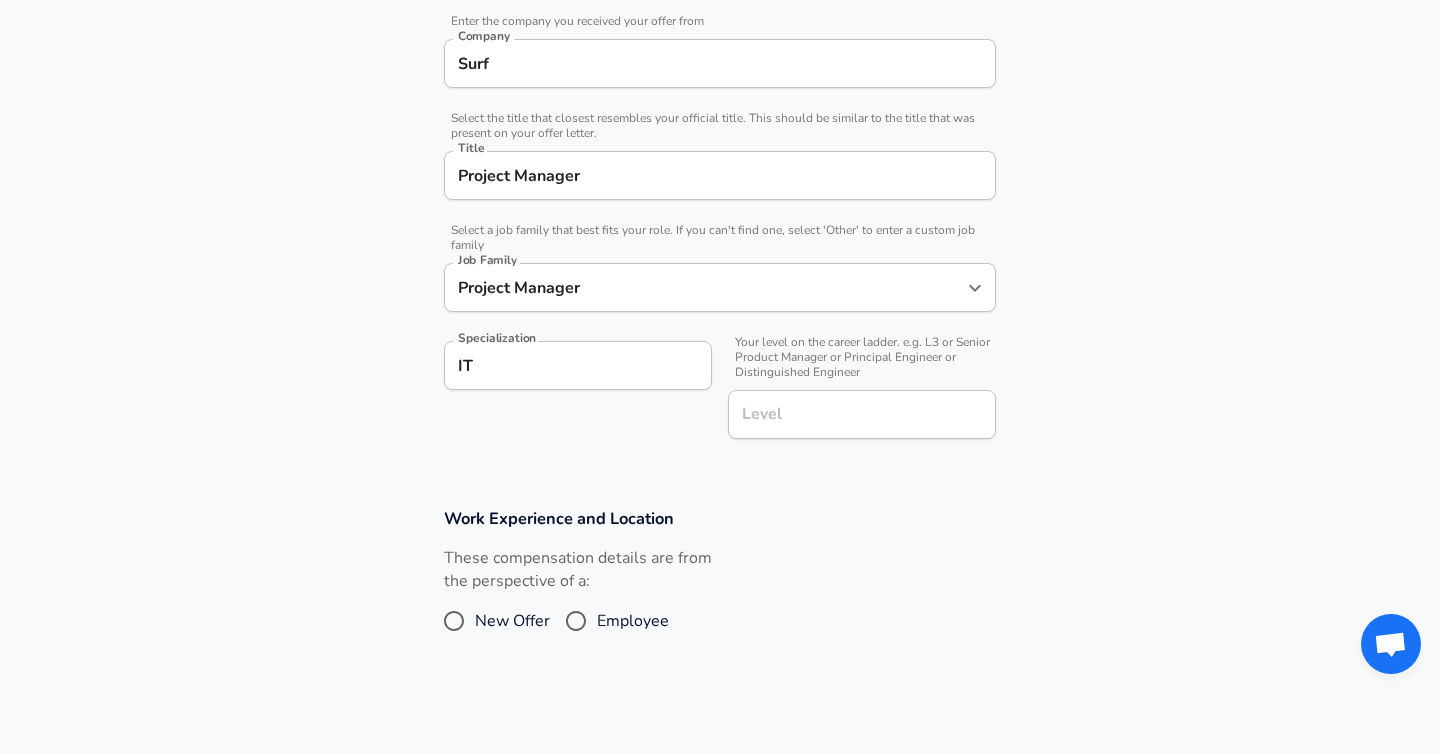 click on "Level" at bounding box center [862, 414] 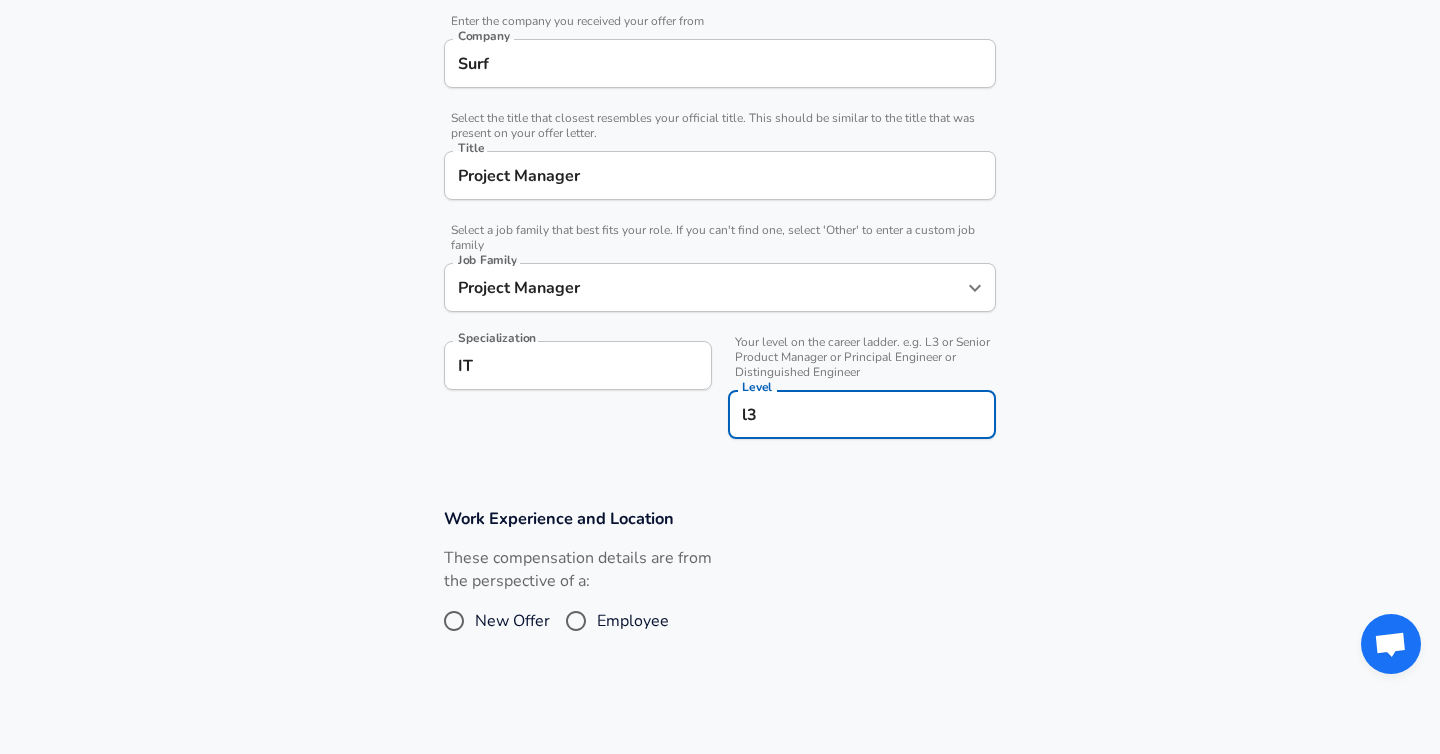 type on "l3" 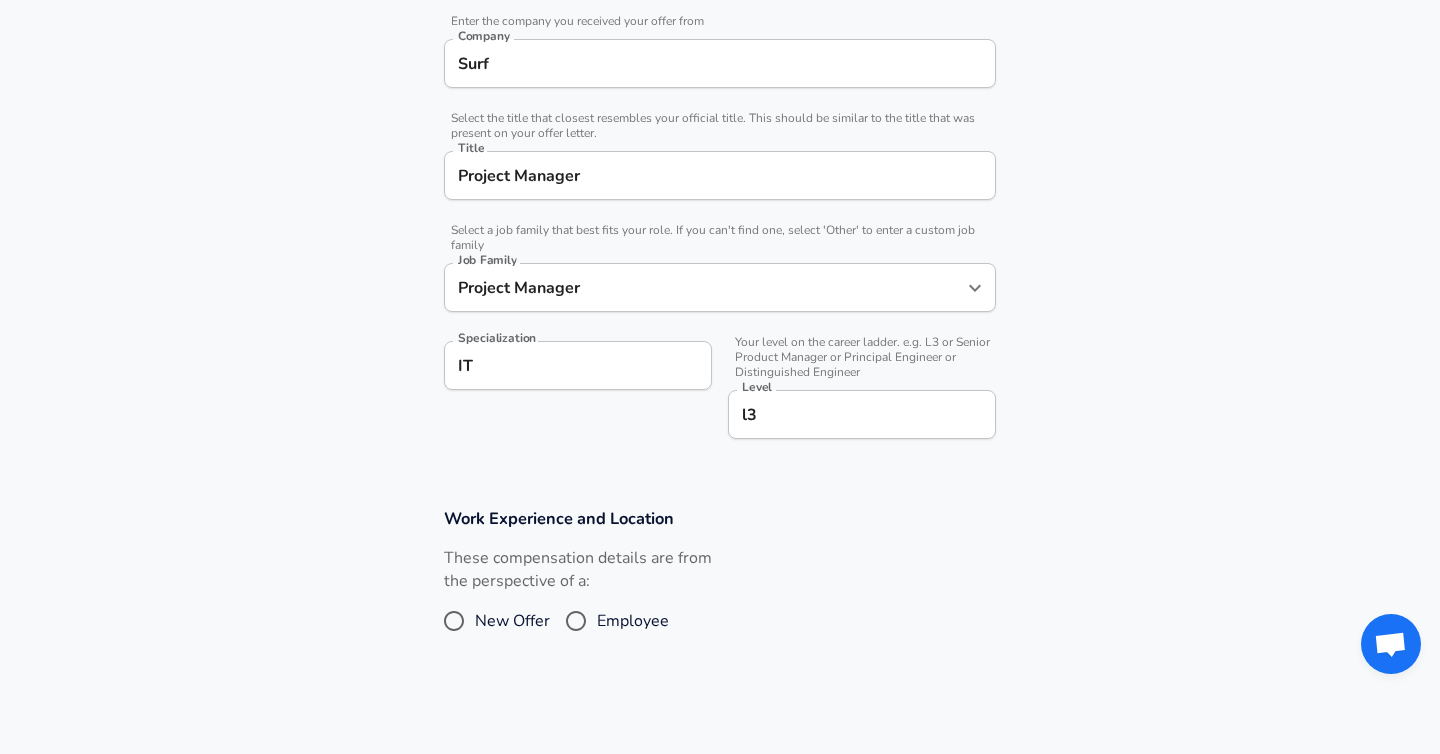 click on "New Offer" at bounding box center (454, 621) 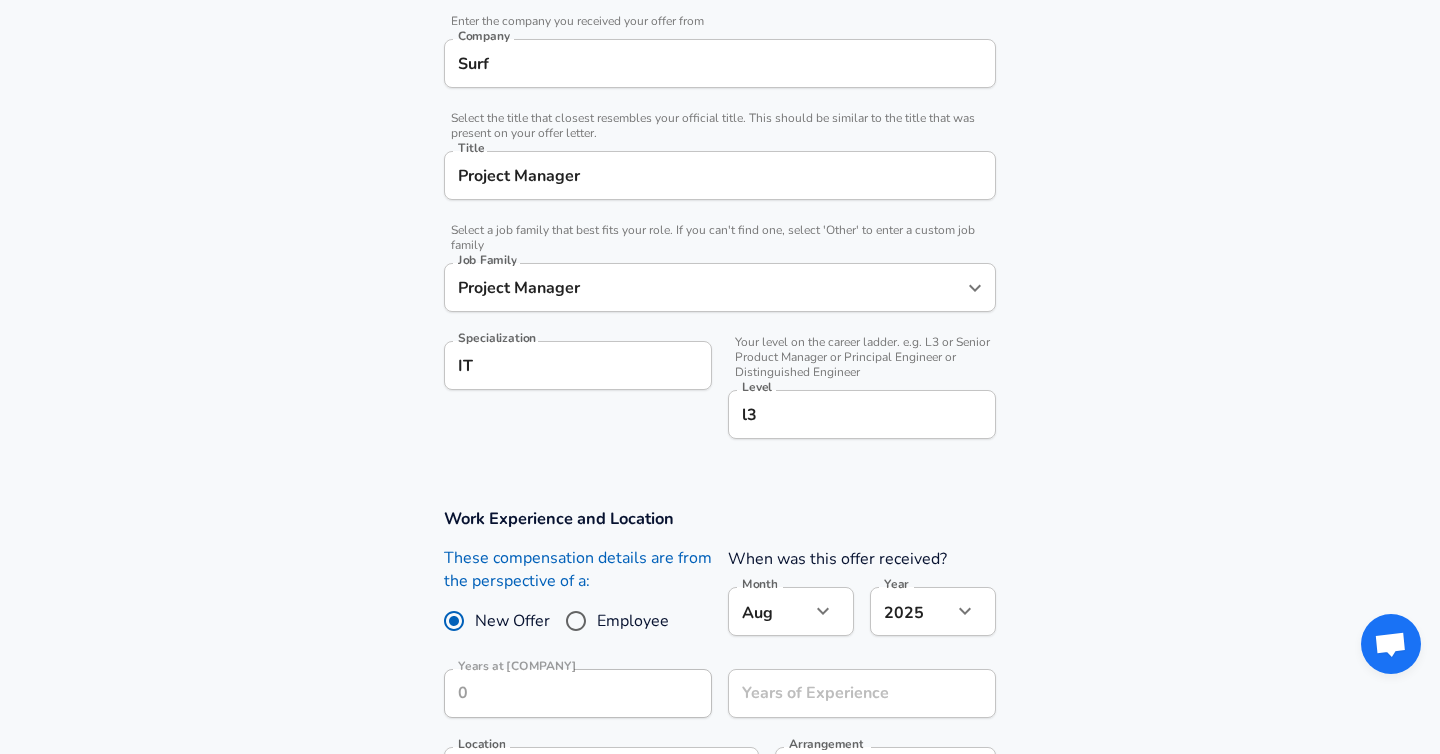 click on "Employee" at bounding box center (576, 621) 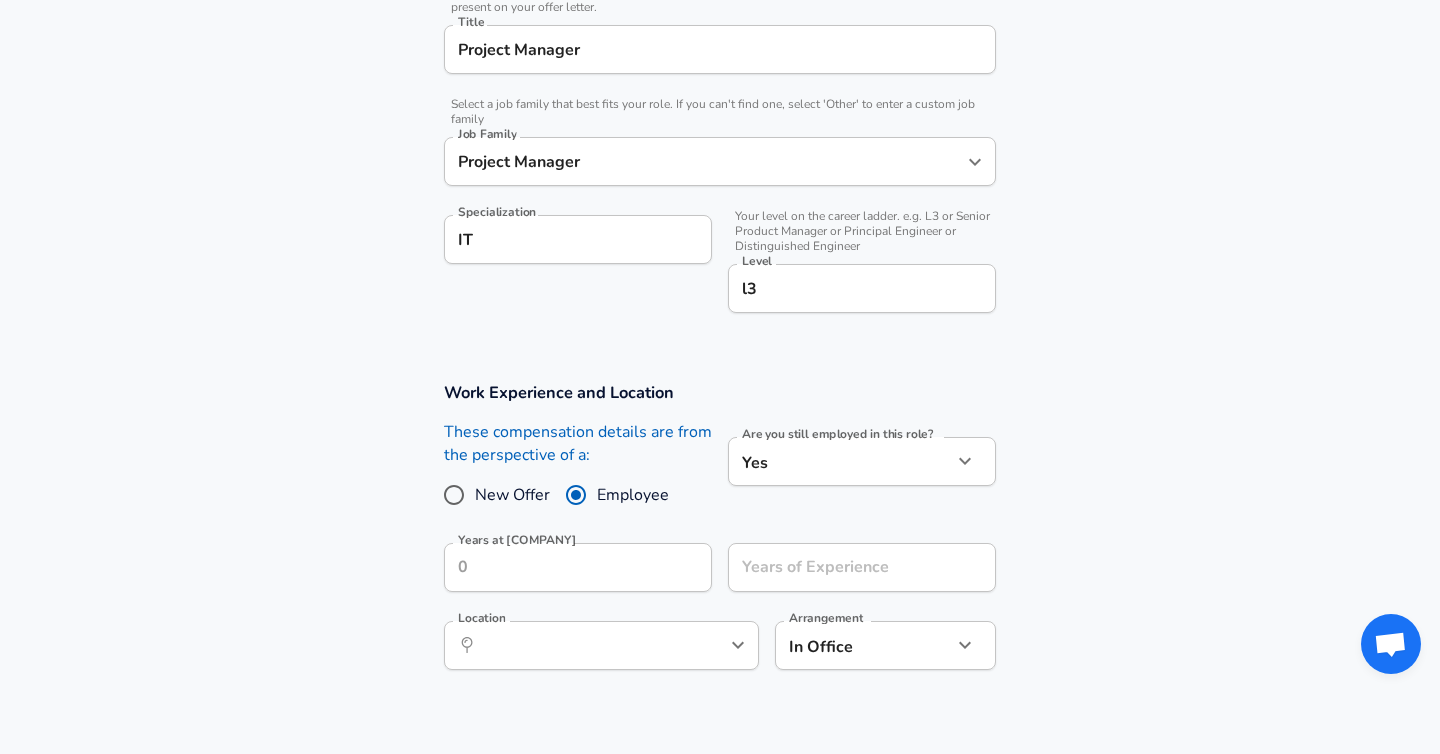 scroll, scrollTop: 532, scrollLeft: 0, axis: vertical 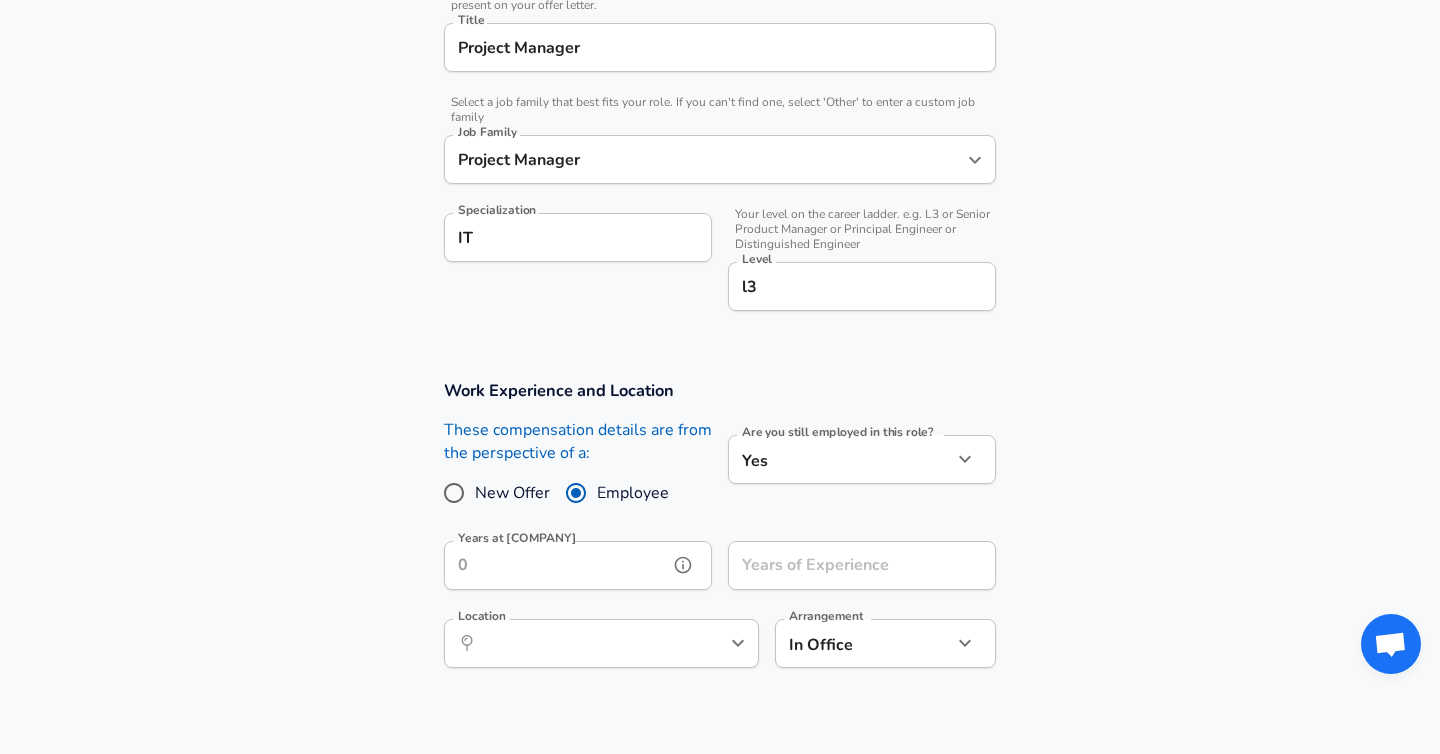 click on "Years at [COMPANY]" at bounding box center [556, 565] 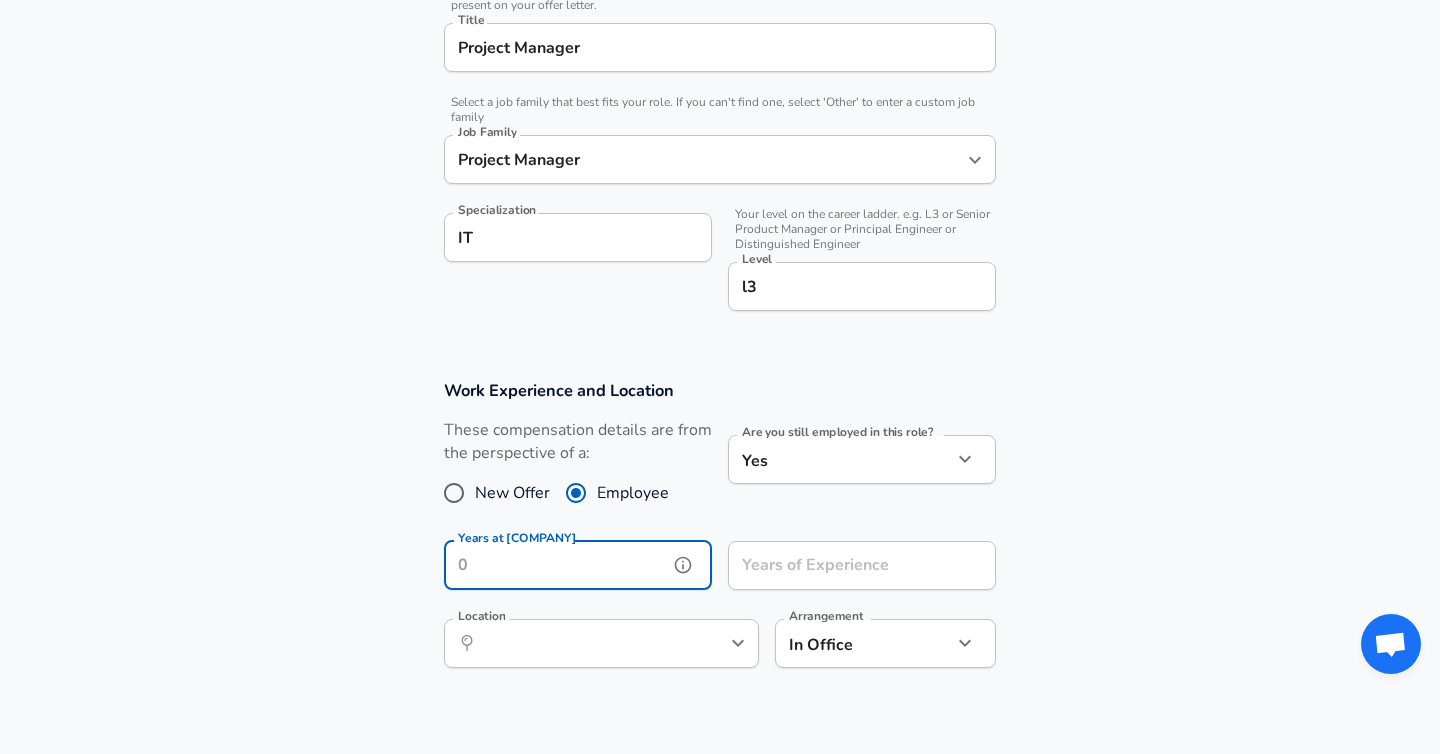 type on "5" 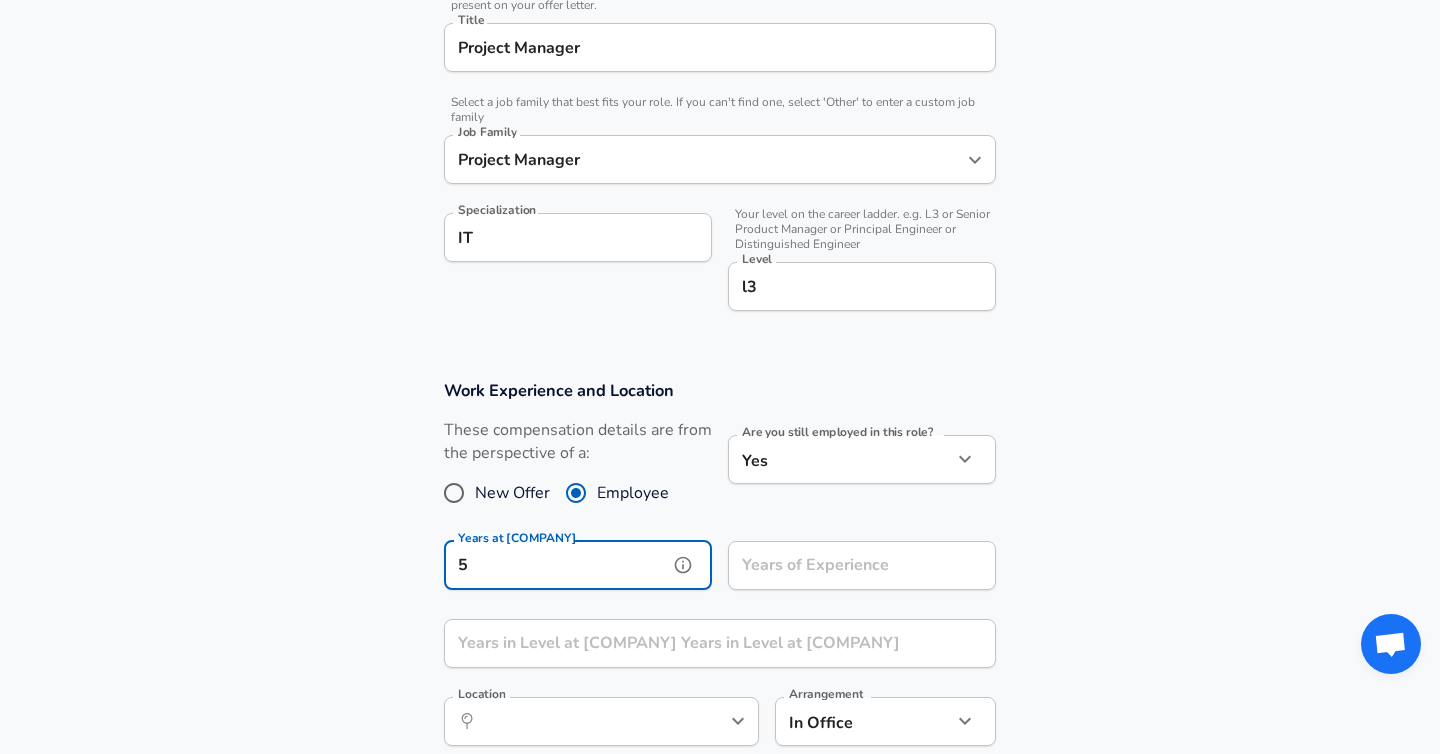 type on "5" 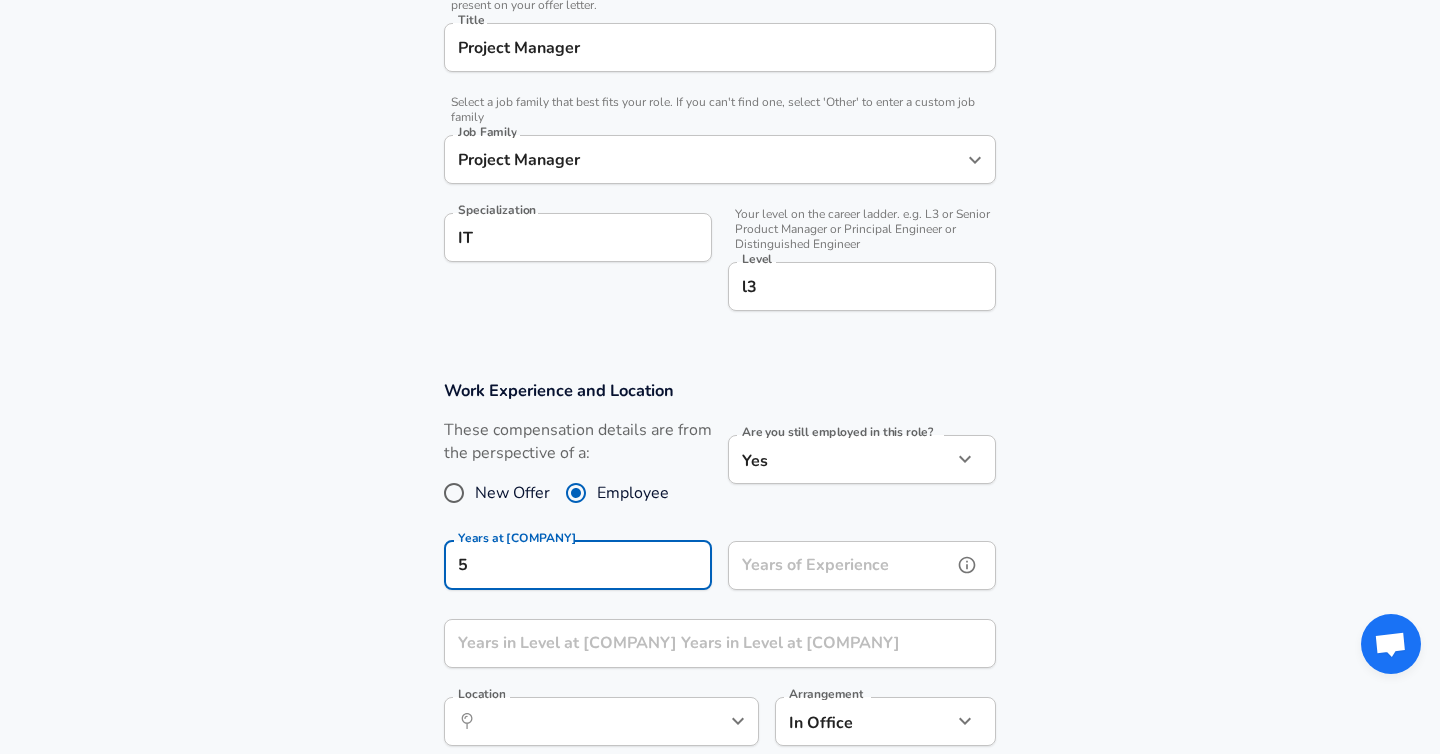 click on "Years of Experience" at bounding box center (840, 565) 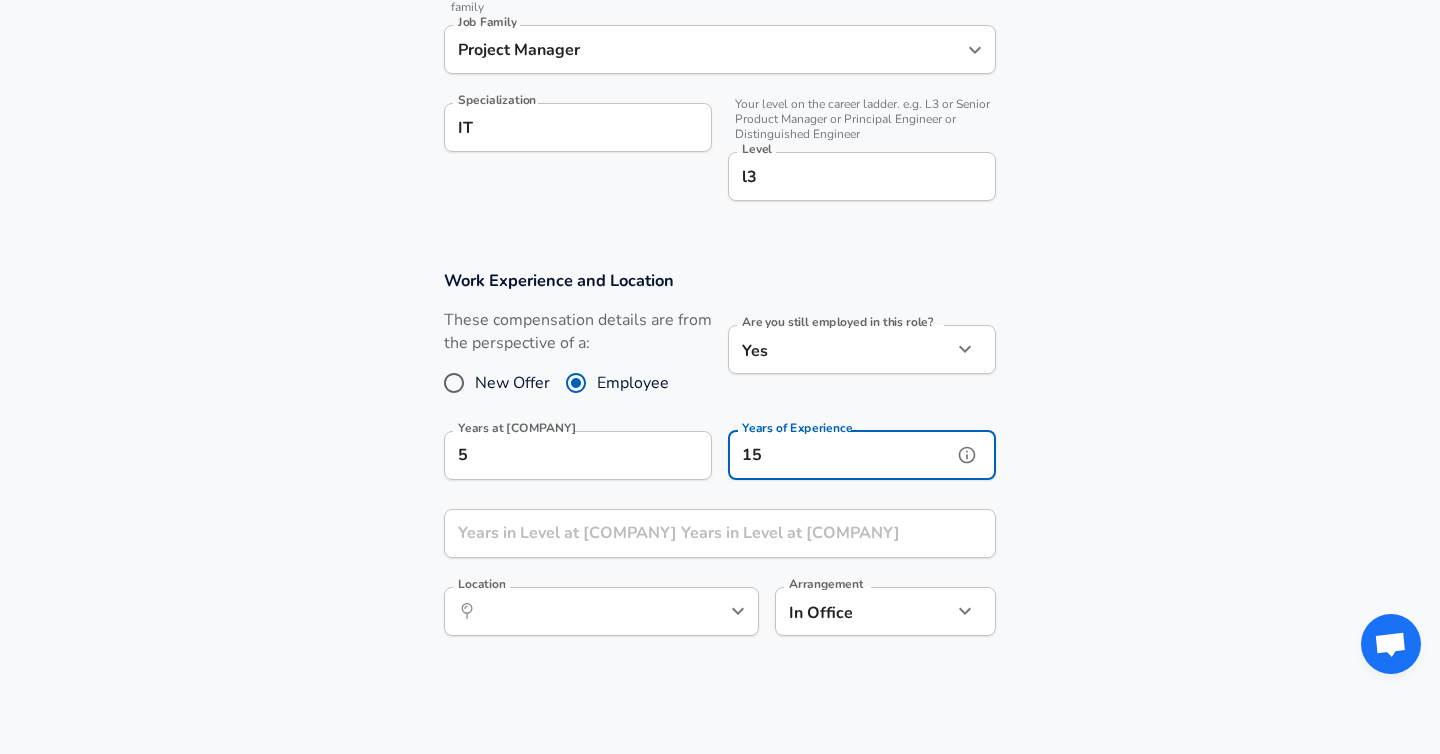 scroll, scrollTop: 643, scrollLeft: 0, axis: vertical 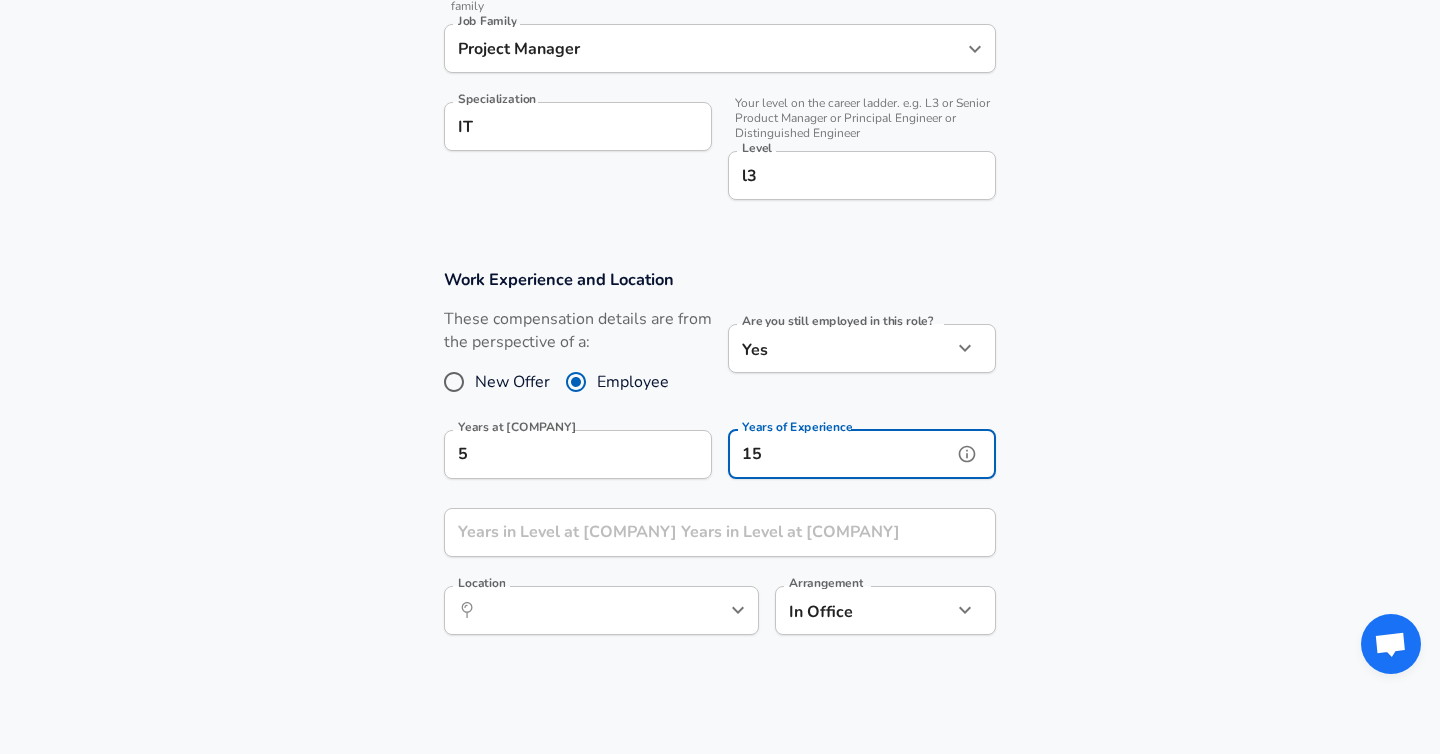 type on "15" 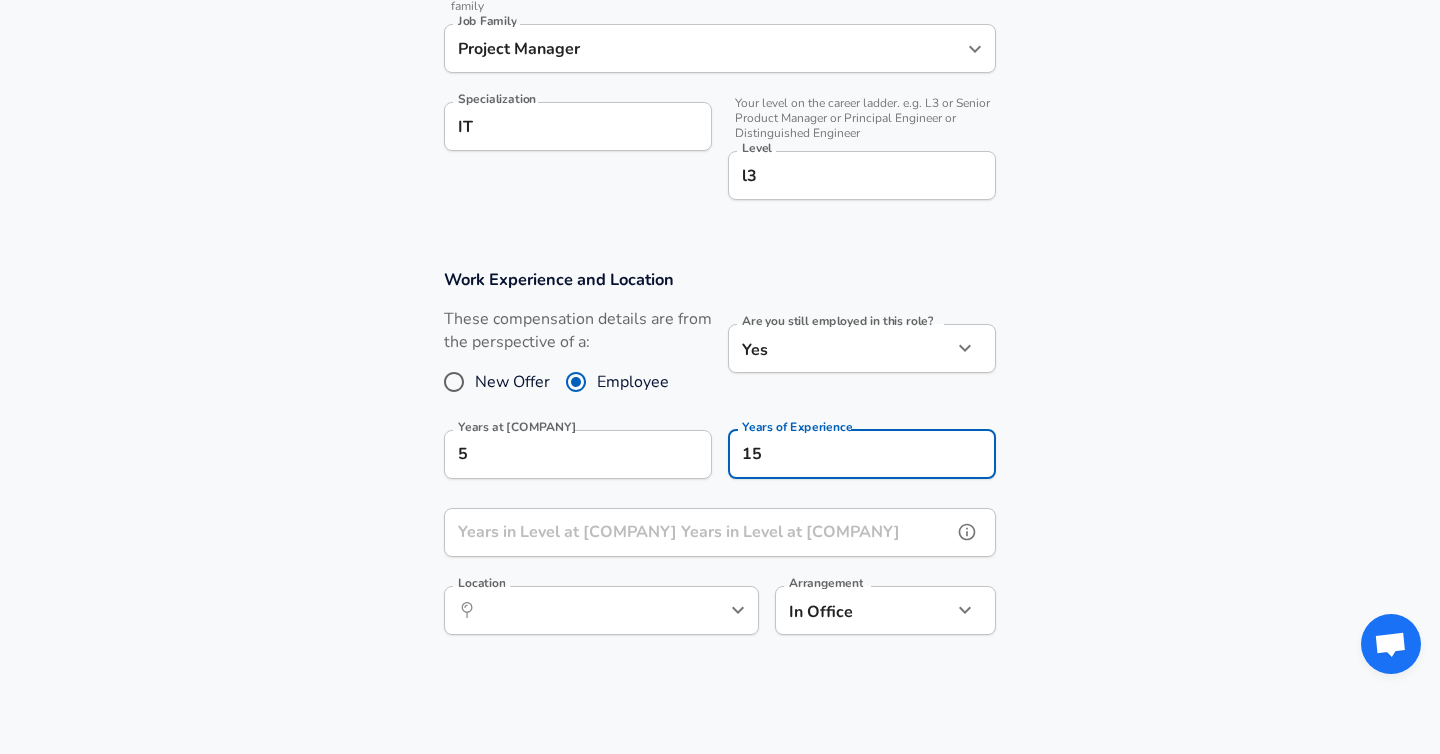 click on "Years in Level at [COMPANY] Years in Level at [COMPANY]" at bounding box center [698, 532] 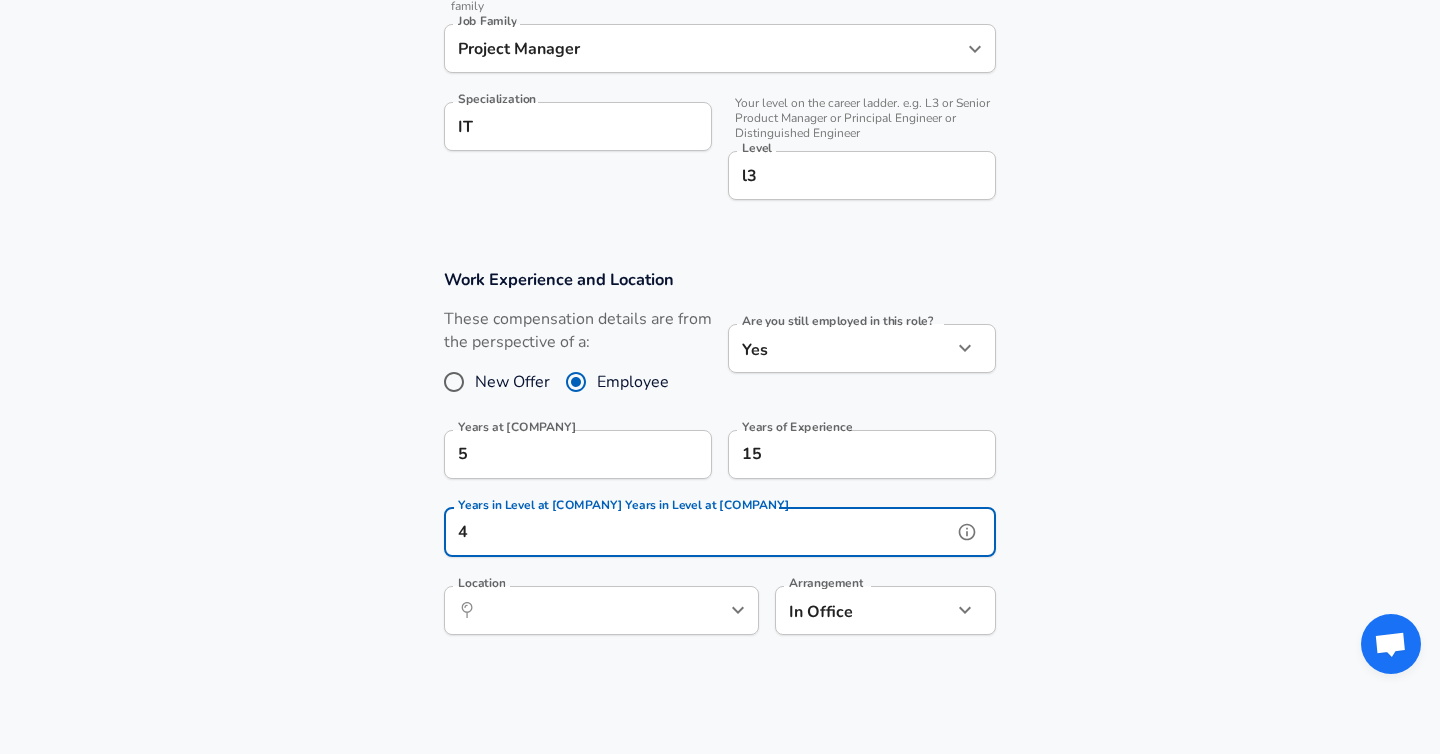 type on "4" 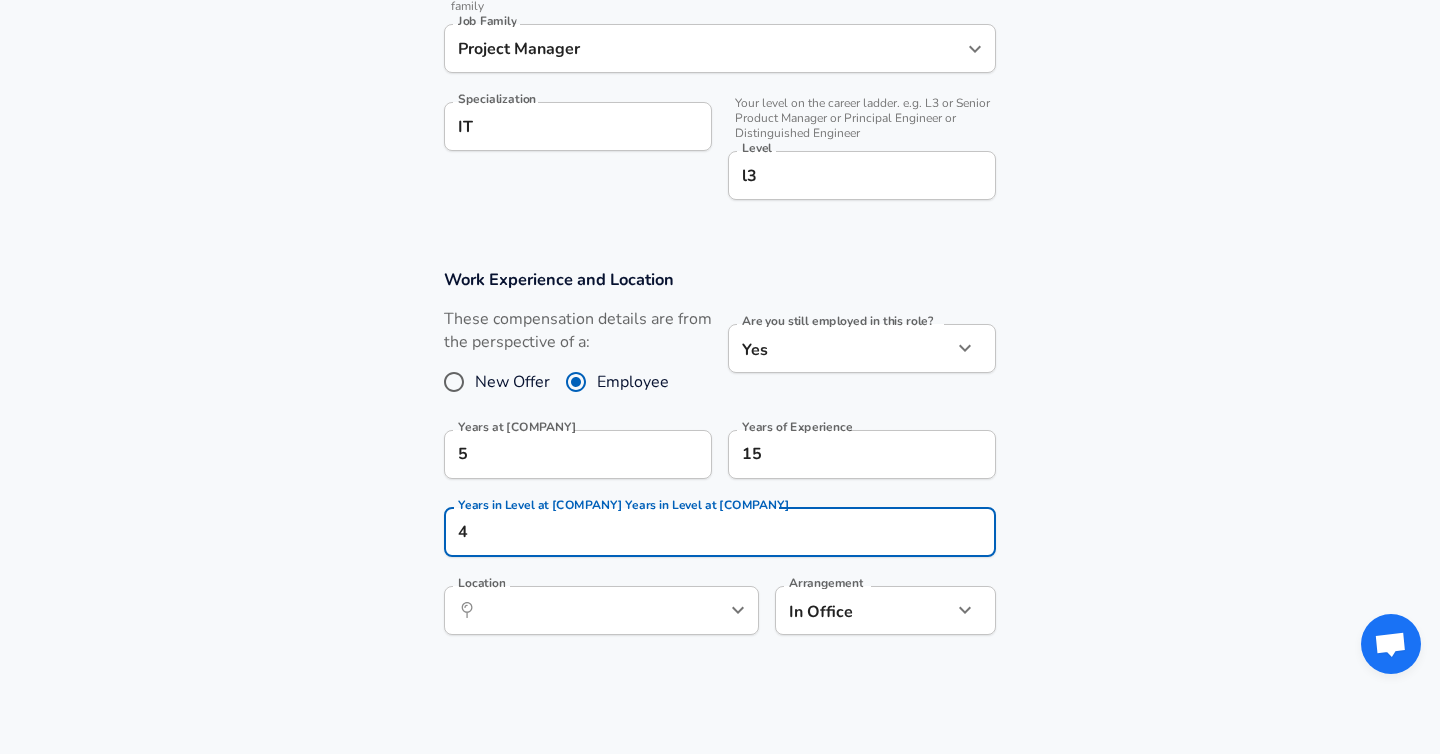 click on "Work Experience and Location These compensation details are from the perspective of a: New Offer Employee Are you still employed in this role? Yes yes Are you still employed in this role? Years at [COMPANY] Years at [COMPANY] Years of Experience Years of Experience Years in Level at [COMPANY] Years in Level at [COMPANY] Location ​ Location Arrangement In Office office Arrangement" at bounding box center (720, 462) 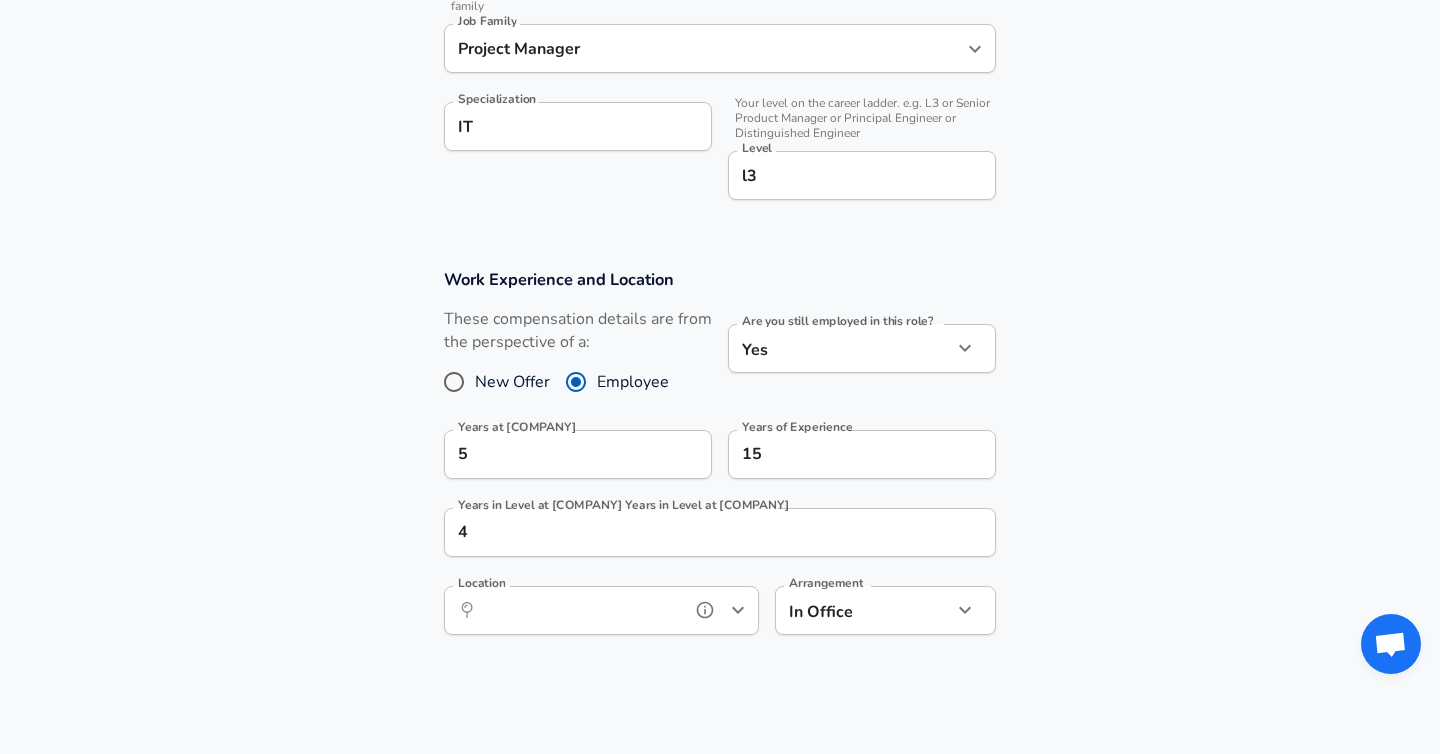 click on "Location" at bounding box center (579, 610) 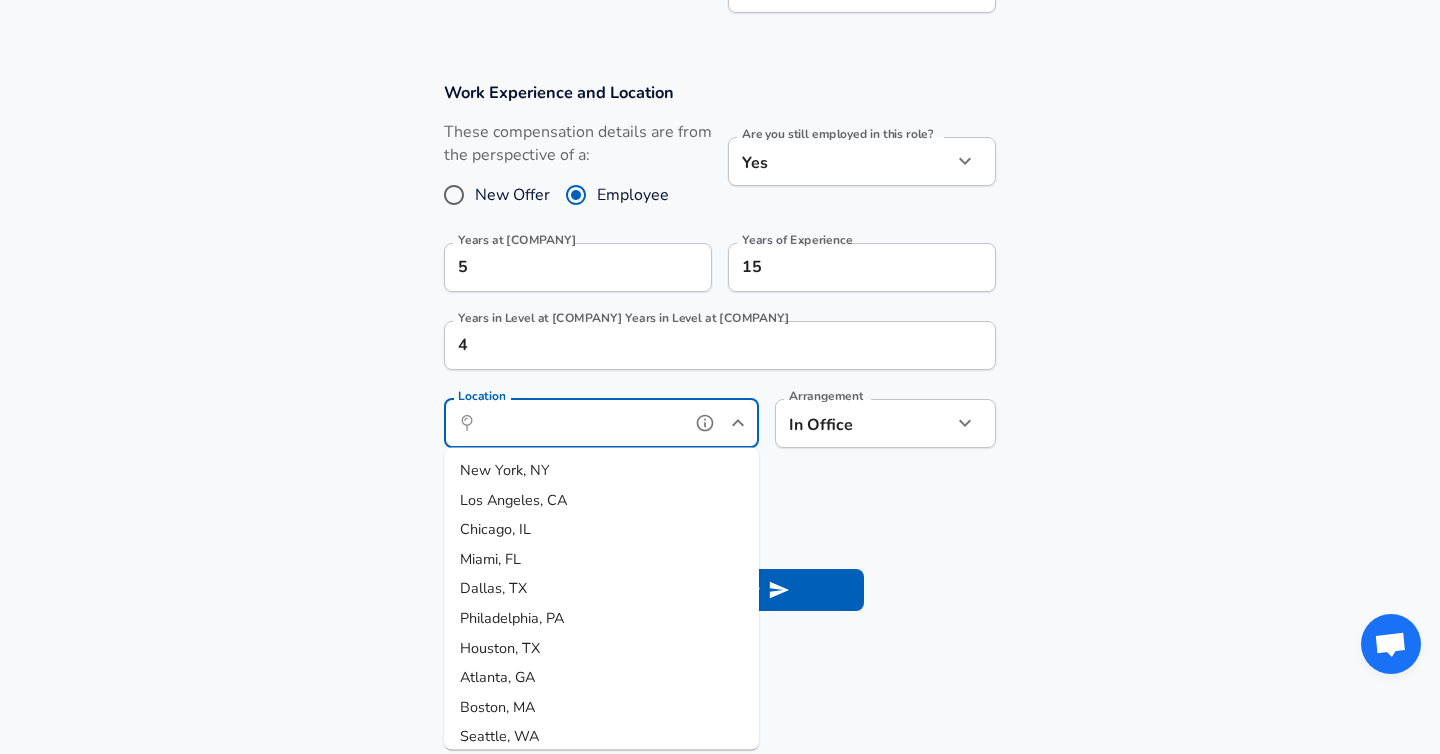 scroll, scrollTop: 832, scrollLeft: 0, axis: vertical 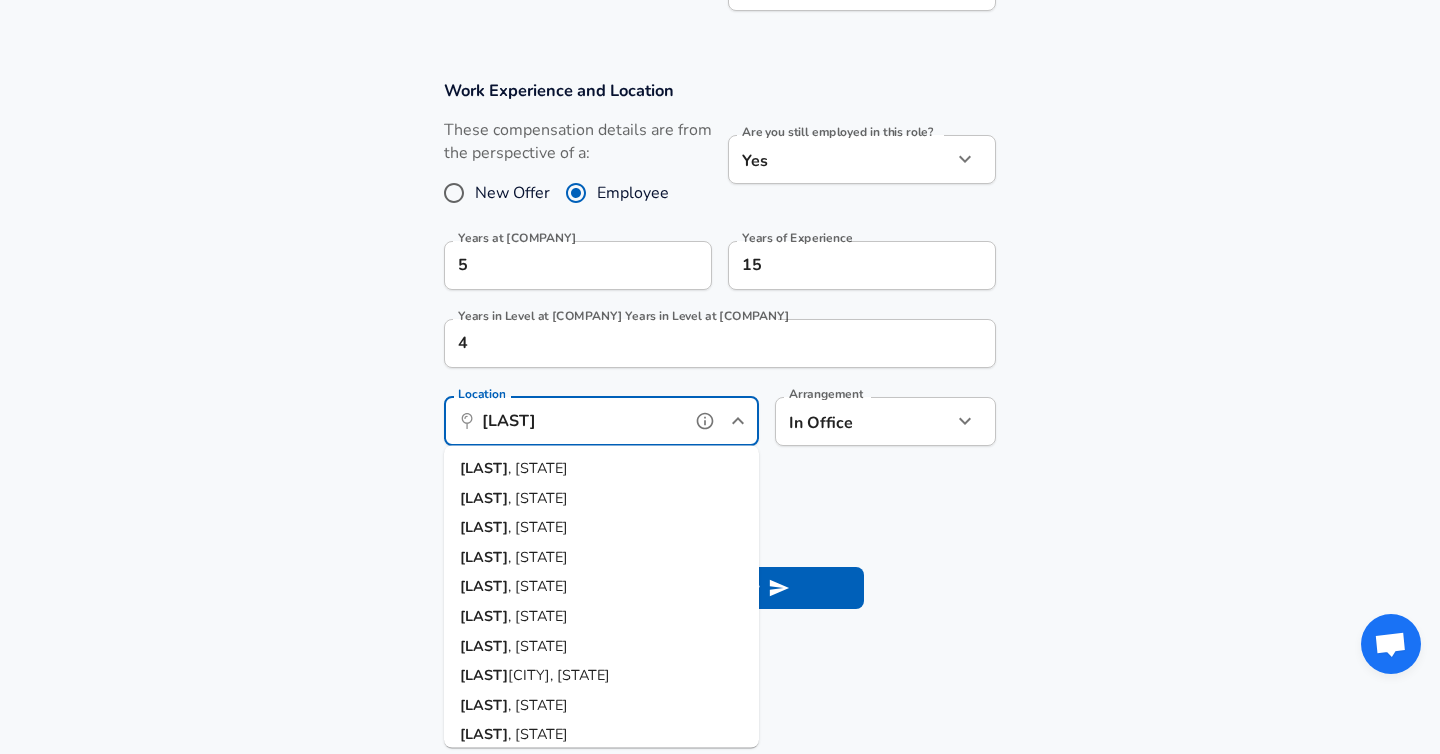 click on "[LAST]" at bounding box center (484, 497) 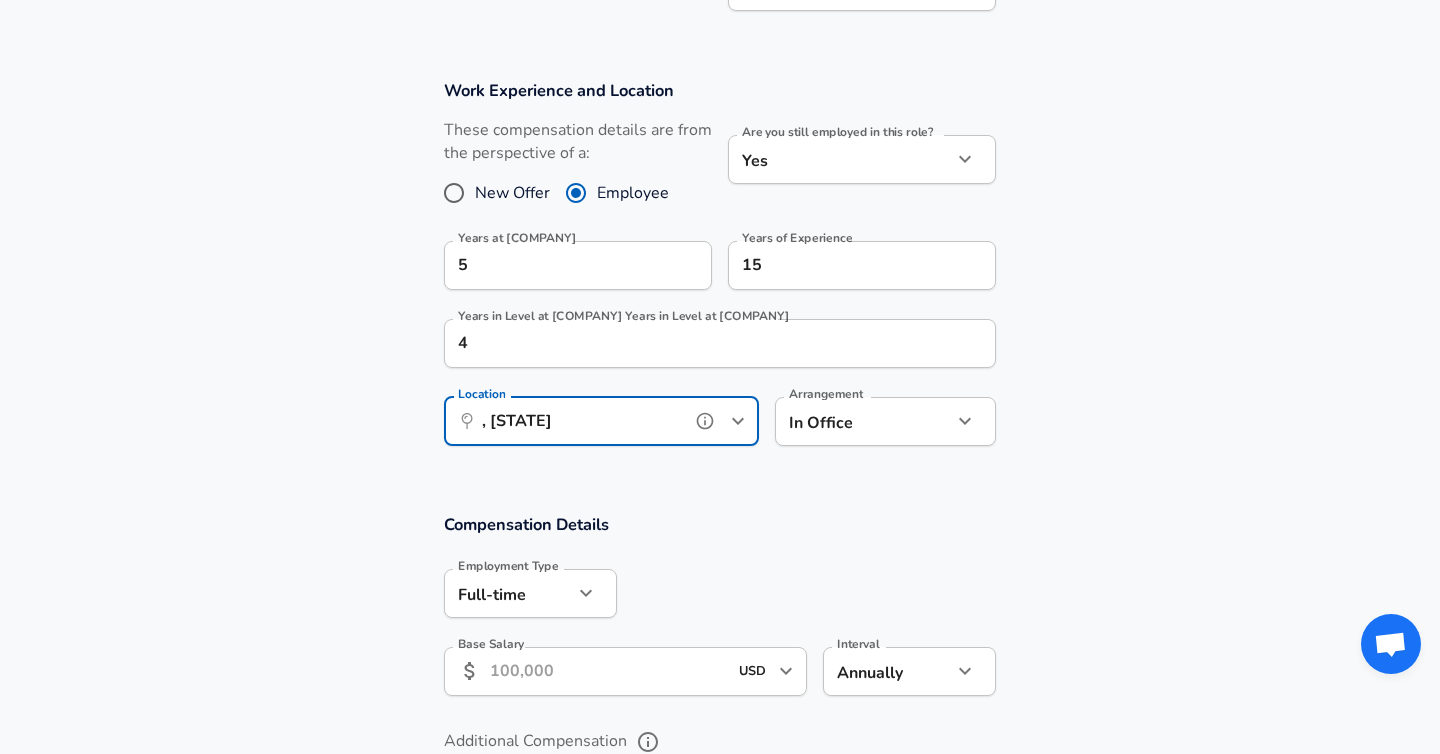 type on ", [STATE]" 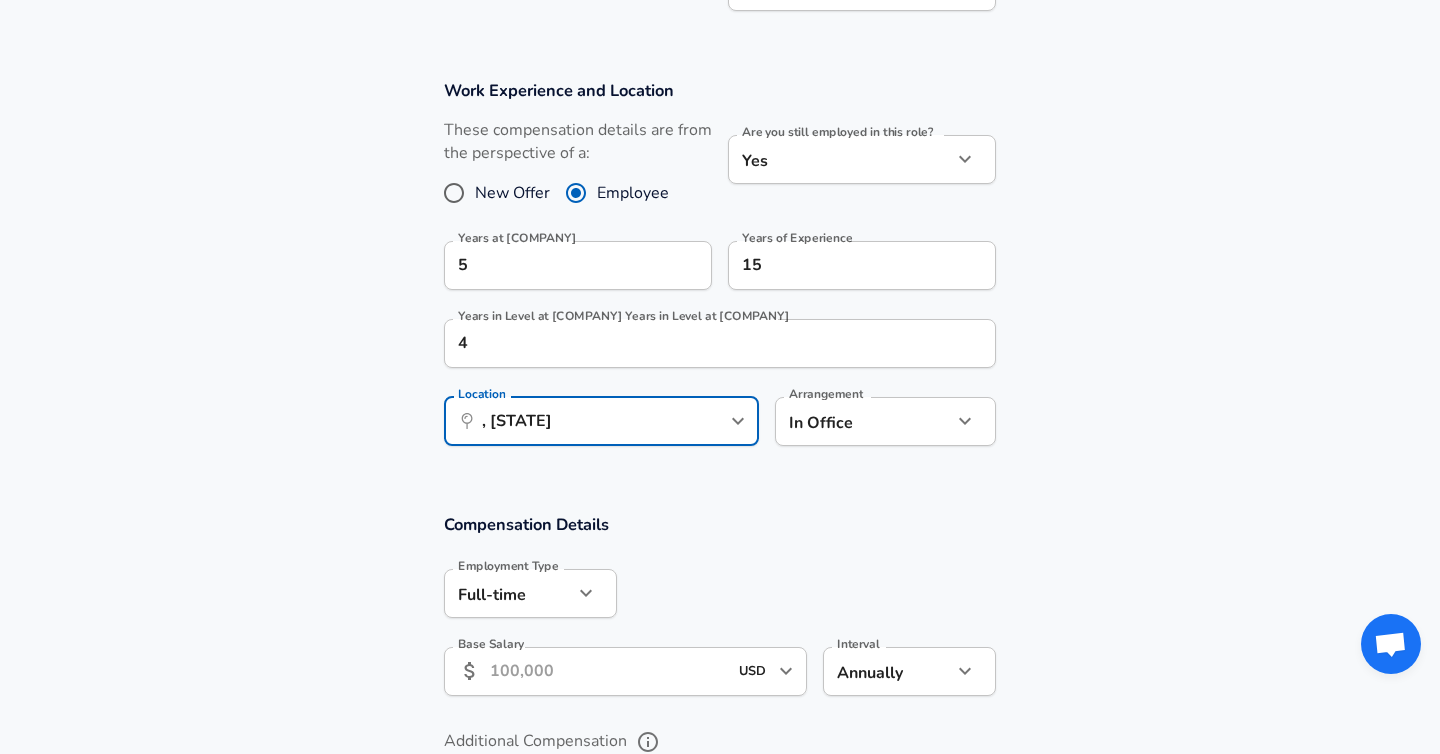 click on "Restart Add Your Salary Upload your offer letter to verify your submission Enhance Privacy and Anonymity No Automatically hides specific fields until there are enough submissions to safely display the full details. More Details Based on your submission and the data points that we have already collected, we will automatically hide and anonymize specific fields if there aren't enough data points to remain sufficiently anonymous. Company & Title Information Enter the company you received your offer from Company [COMPANY] Company Select the title that closest resembles your official title. This should be similar to the title that was present on your offer letter. Title [TITLE] Title Select a job family that best fits your role. If you can't find one, select 'Other' to enter a custom job family Job Family [JOB_FAMILY] Job Family Specialization IT Specialization Your level on the career ladder. e.g. L3 or Senior Product Manager or Principal Engineer or Distinguished Engineer Level l3 Level Yes yes" at bounding box center (720, -455) 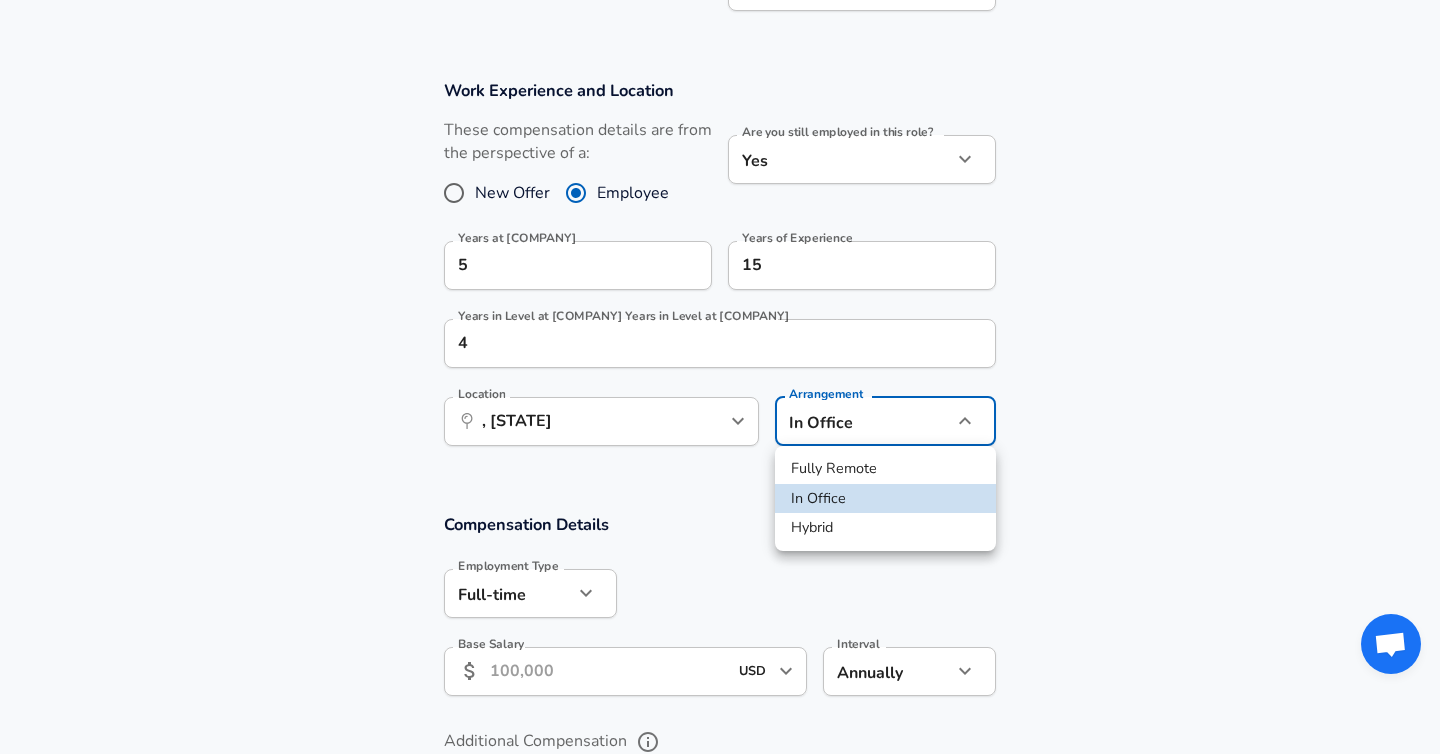 click on "Fully Remote" at bounding box center (885, 469) 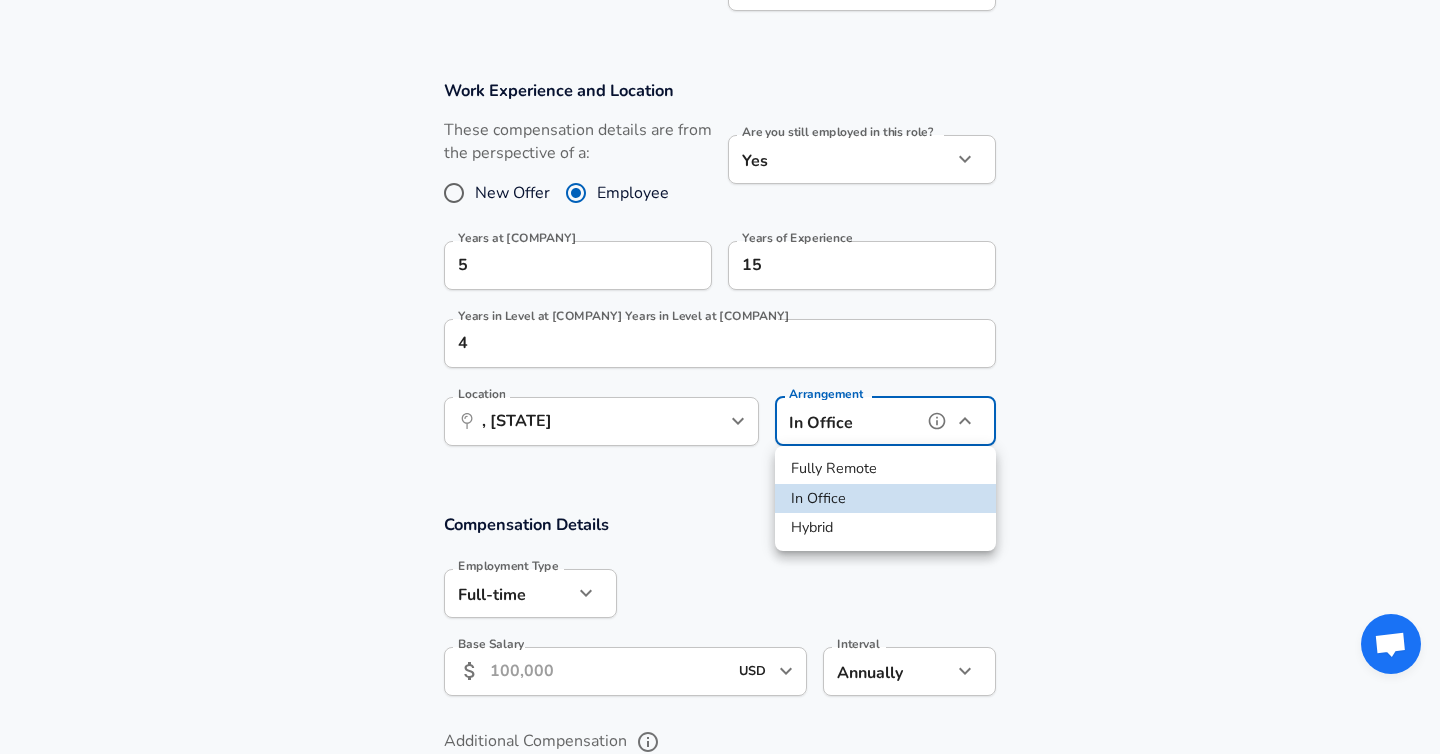 type on "remote" 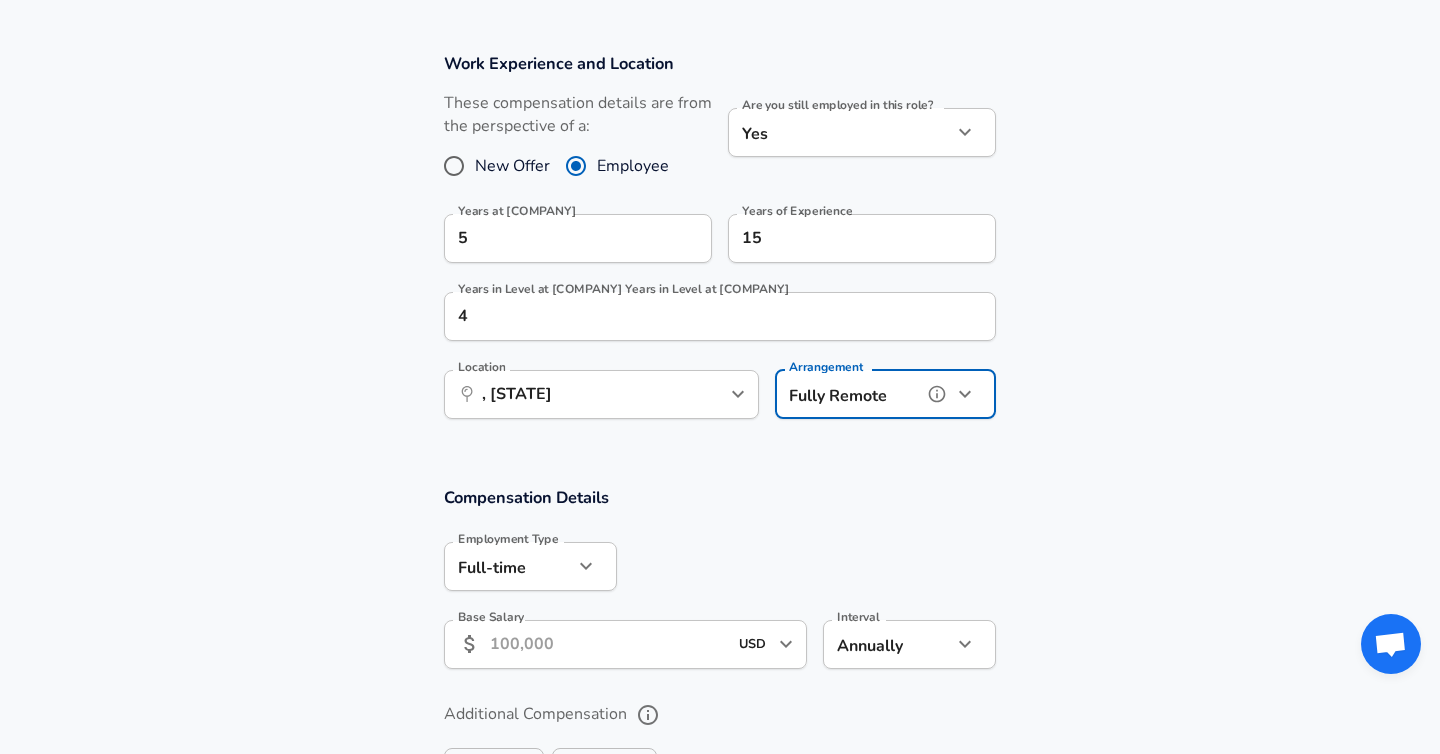 scroll, scrollTop: 810, scrollLeft: 0, axis: vertical 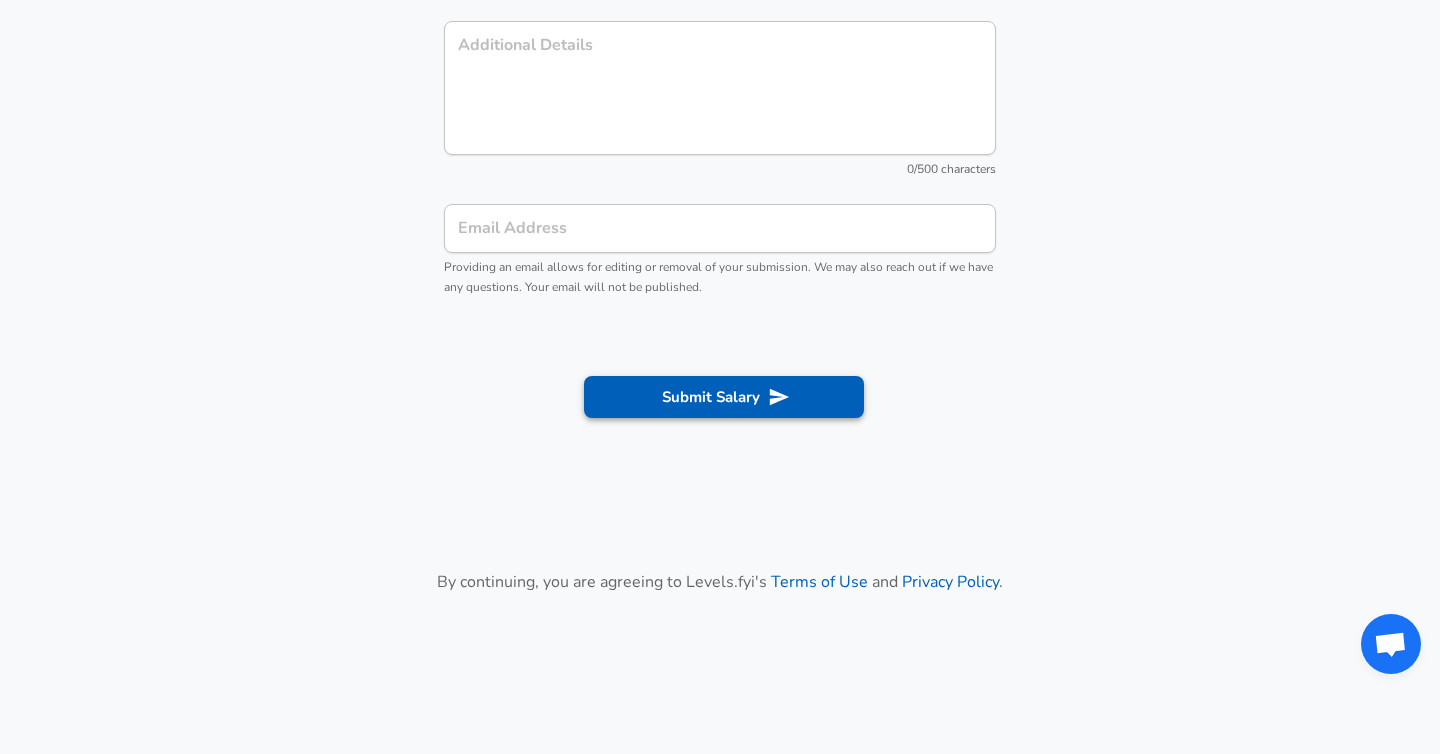 click on "Submit Salary" at bounding box center [724, 397] 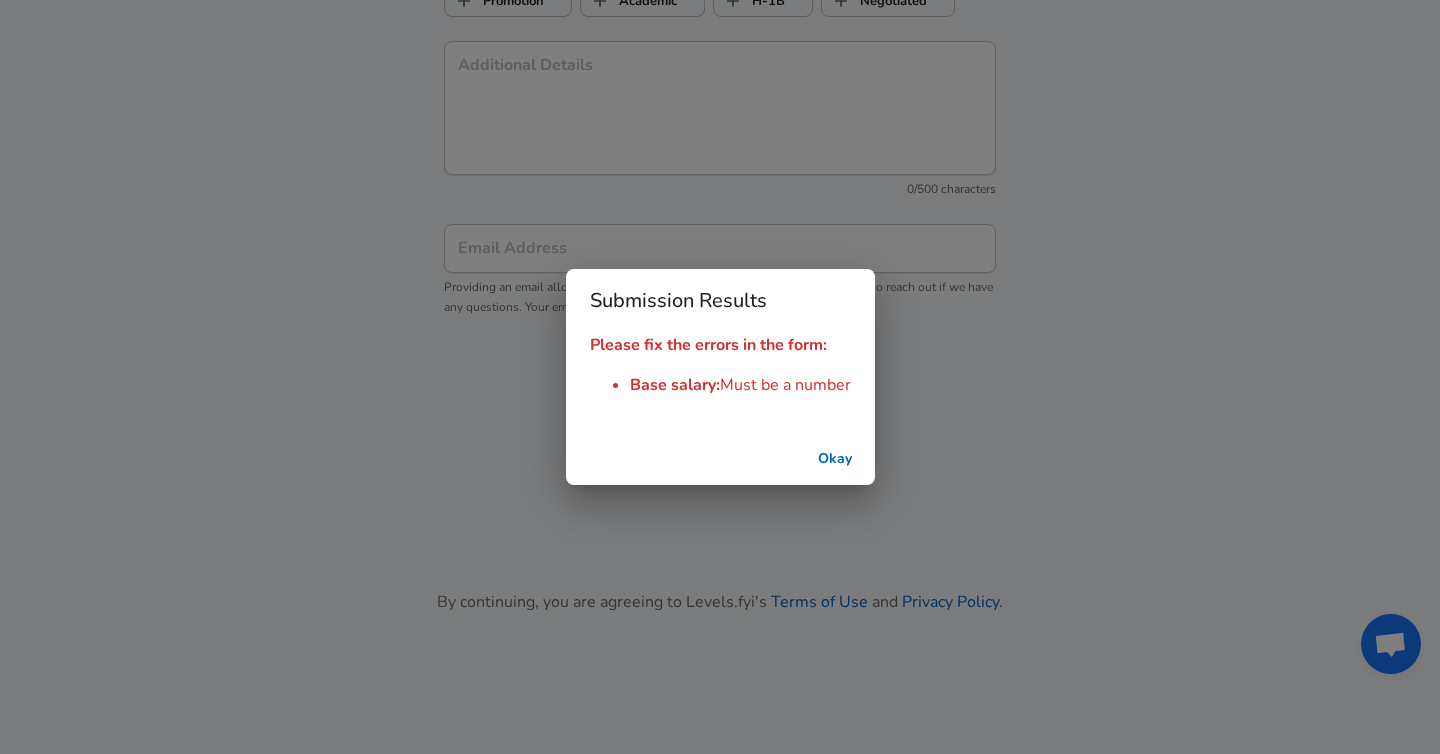 scroll, scrollTop: 2058, scrollLeft: 0, axis: vertical 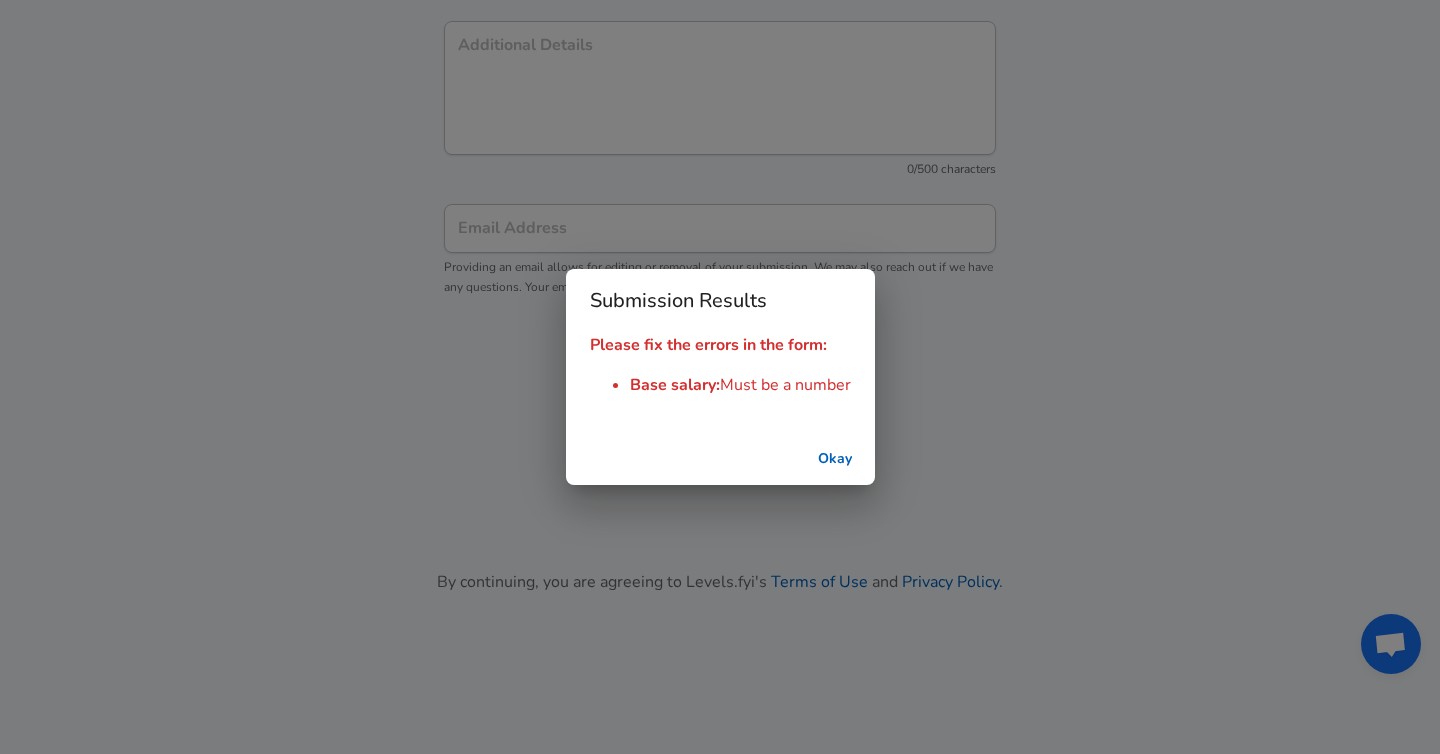 click on "Okay" at bounding box center [835, 459] 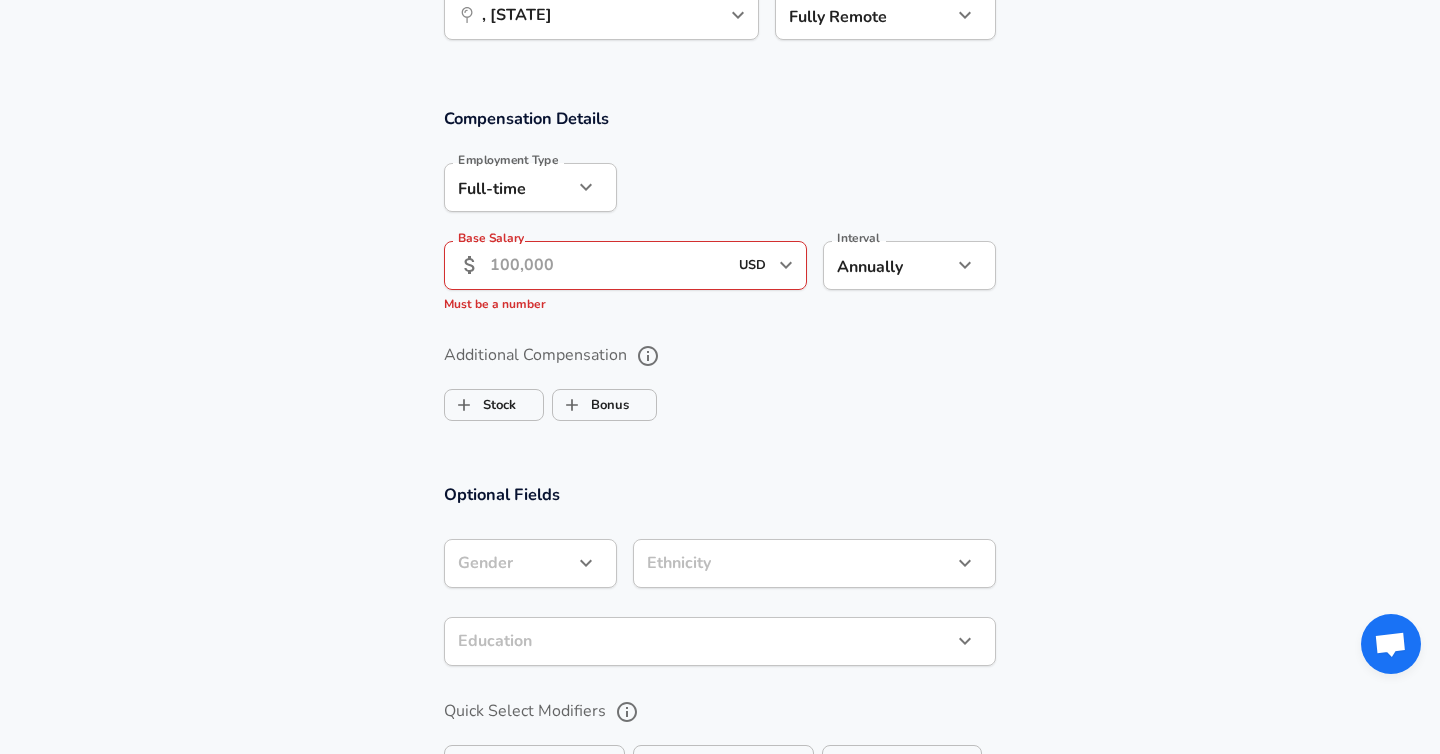 scroll, scrollTop: 1239, scrollLeft: 0, axis: vertical 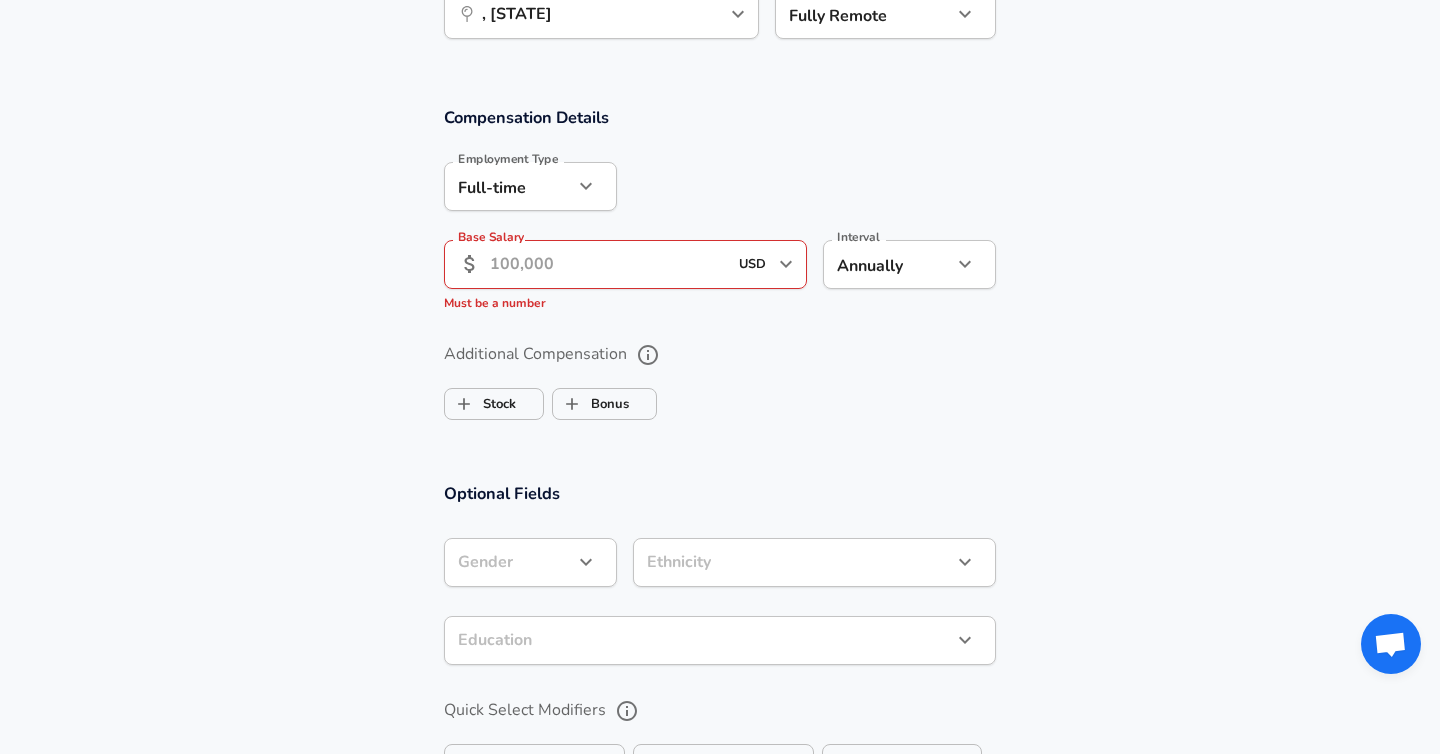 click on "Base Salary" at bounding box center (608, 264) 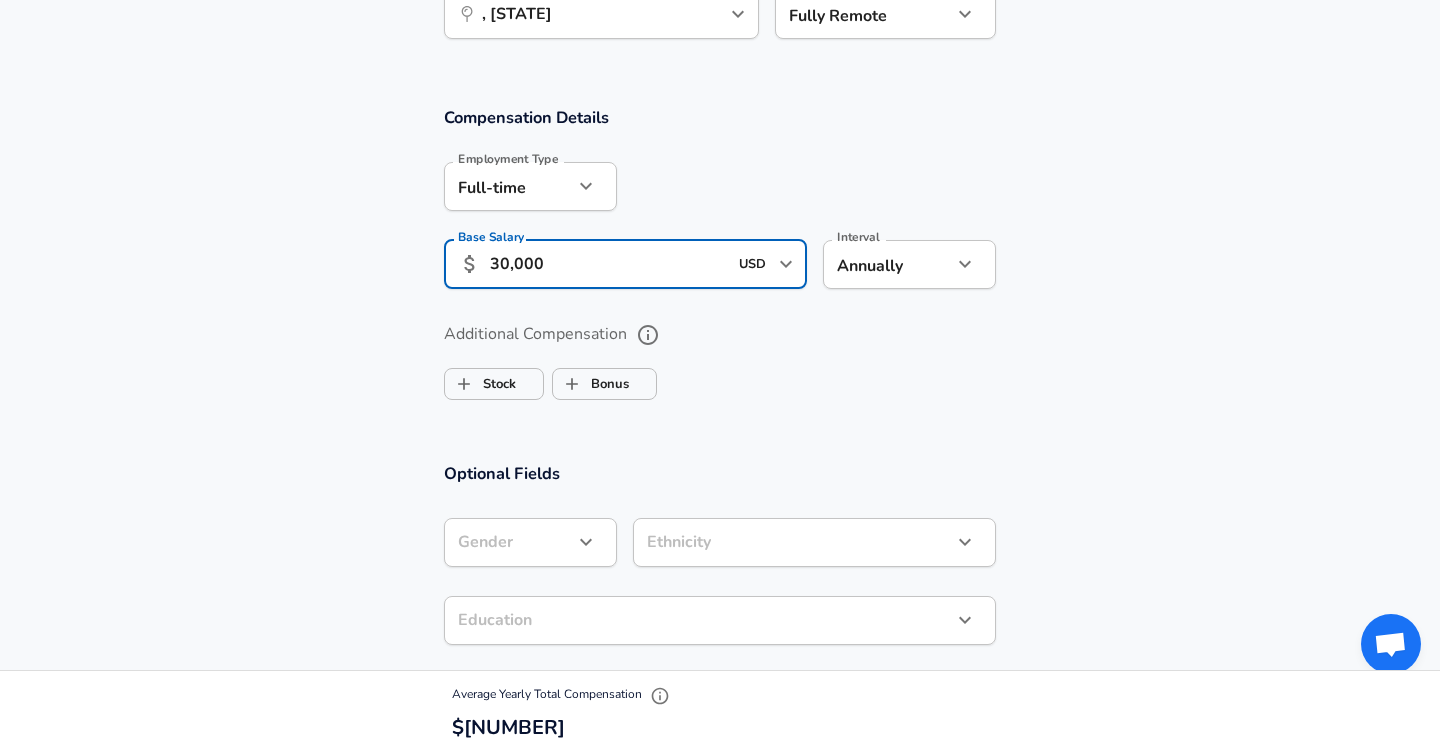 type on "30,000" 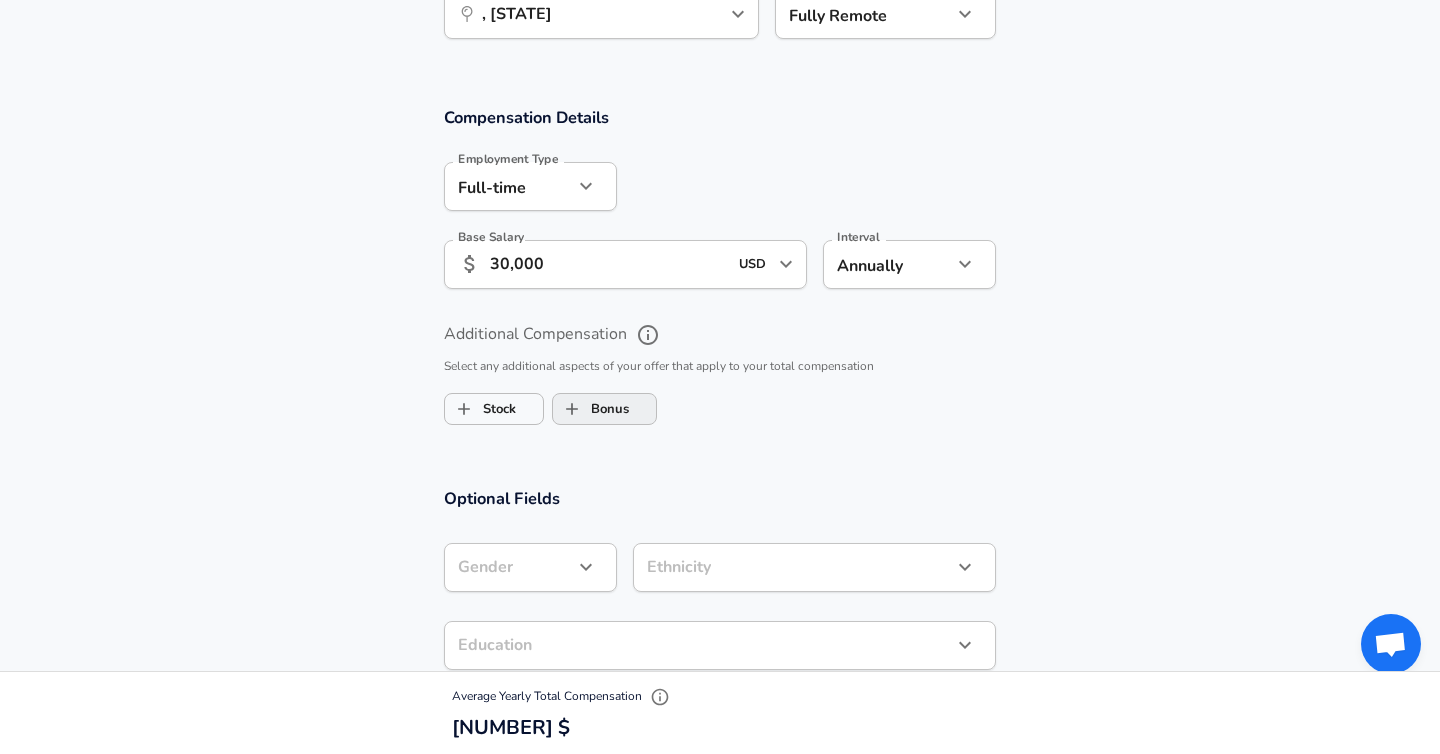 click on "Bonus" at bounding box center (591, 409) 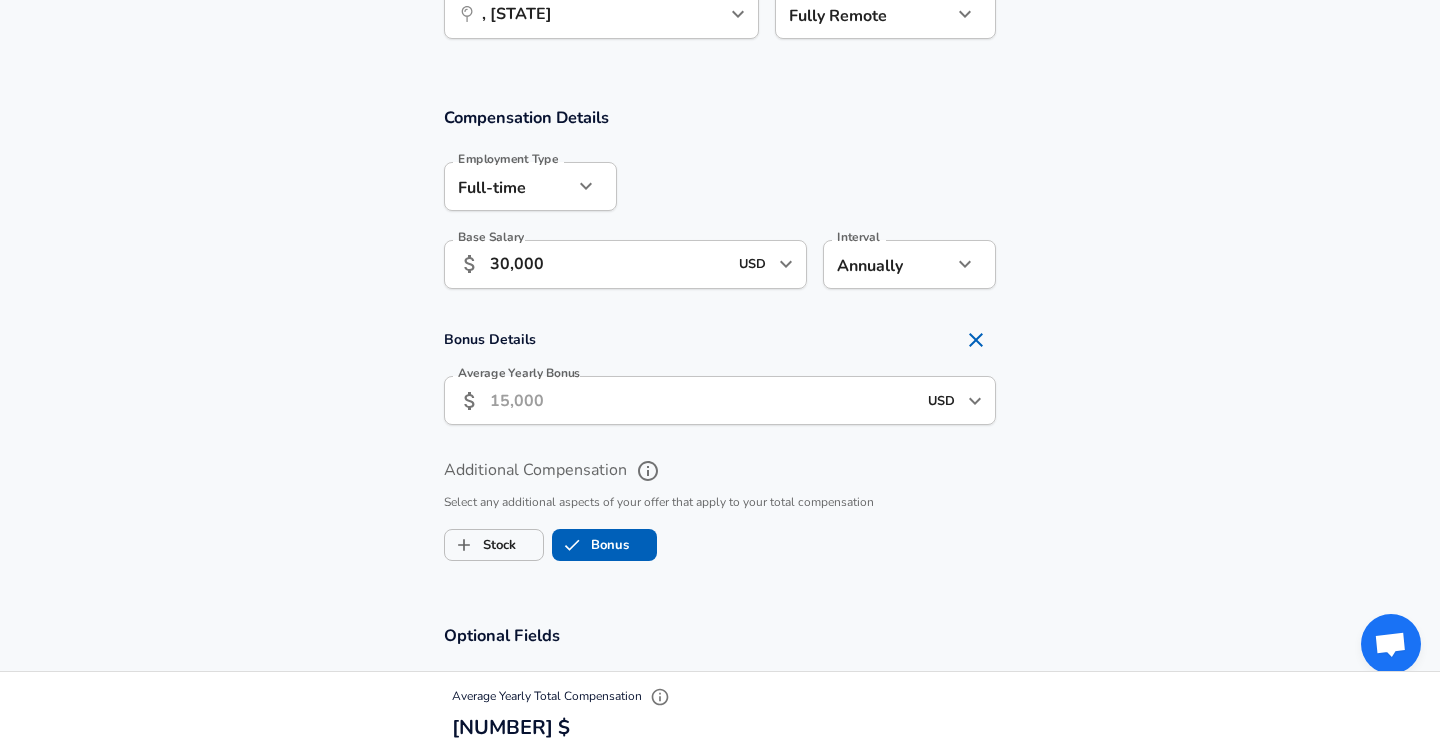 click on "Average Yearly Bonus" at bounding box center [703, 400] 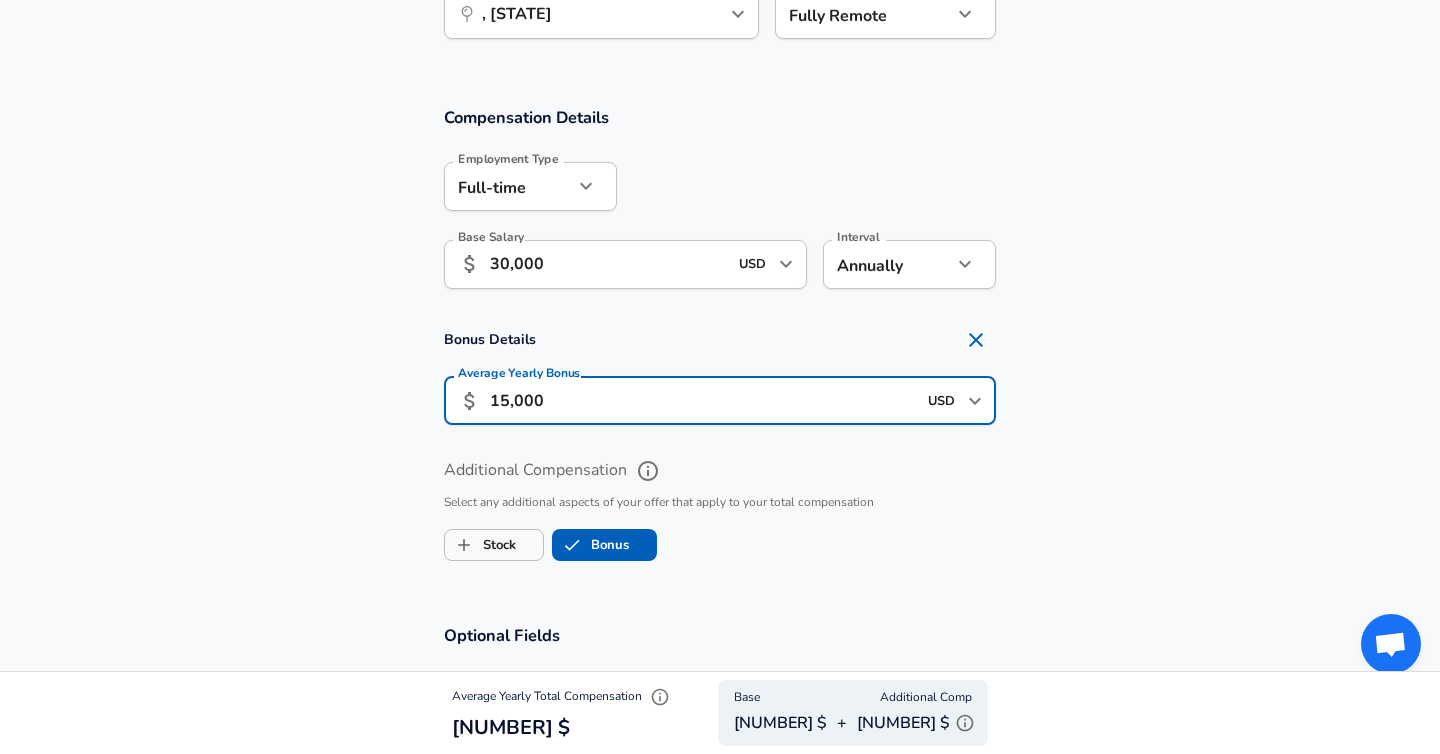 click on "Bonus Details Average Yearly Bonus [NUMBER] [CURRENCY] Average Yearly Bonus" at bounding box center [720, 379] 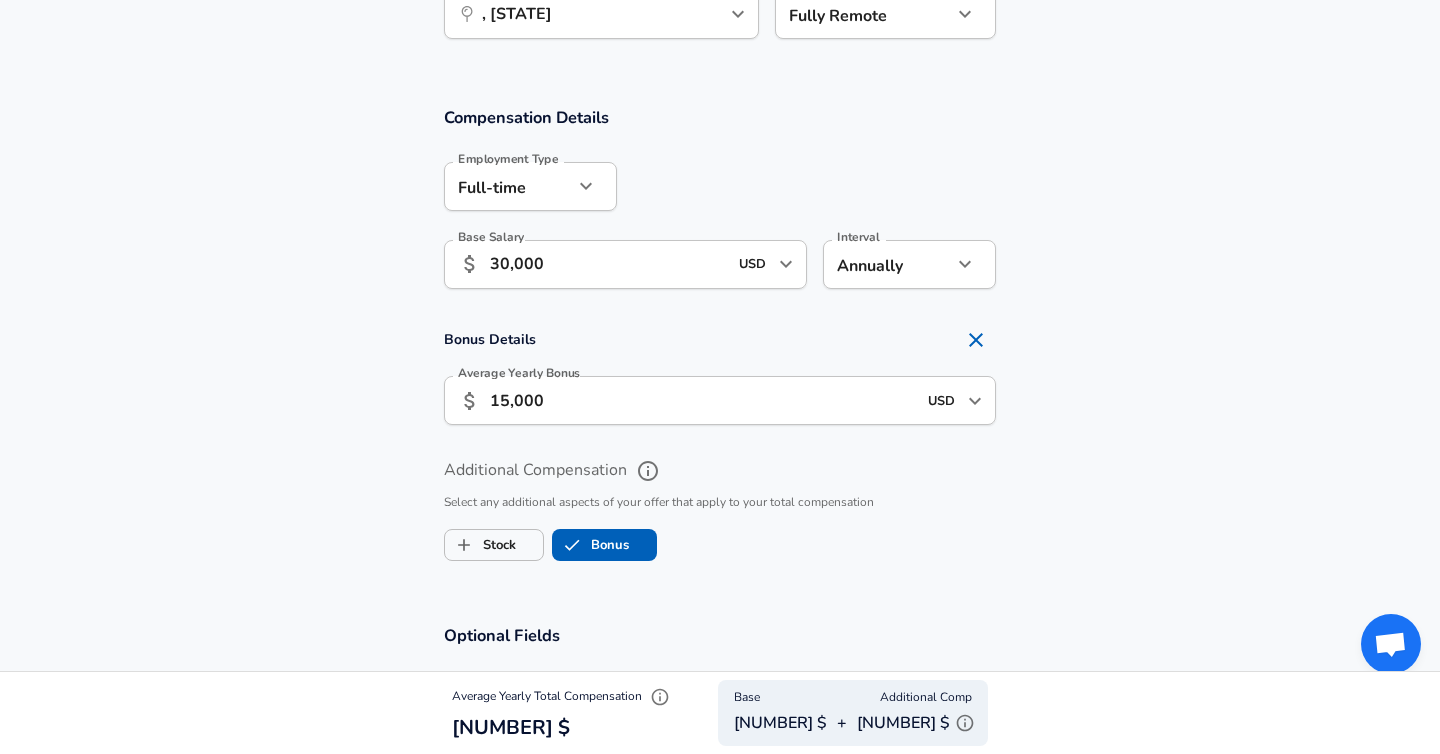 click on "15,000" at bounding box center (703, 400) 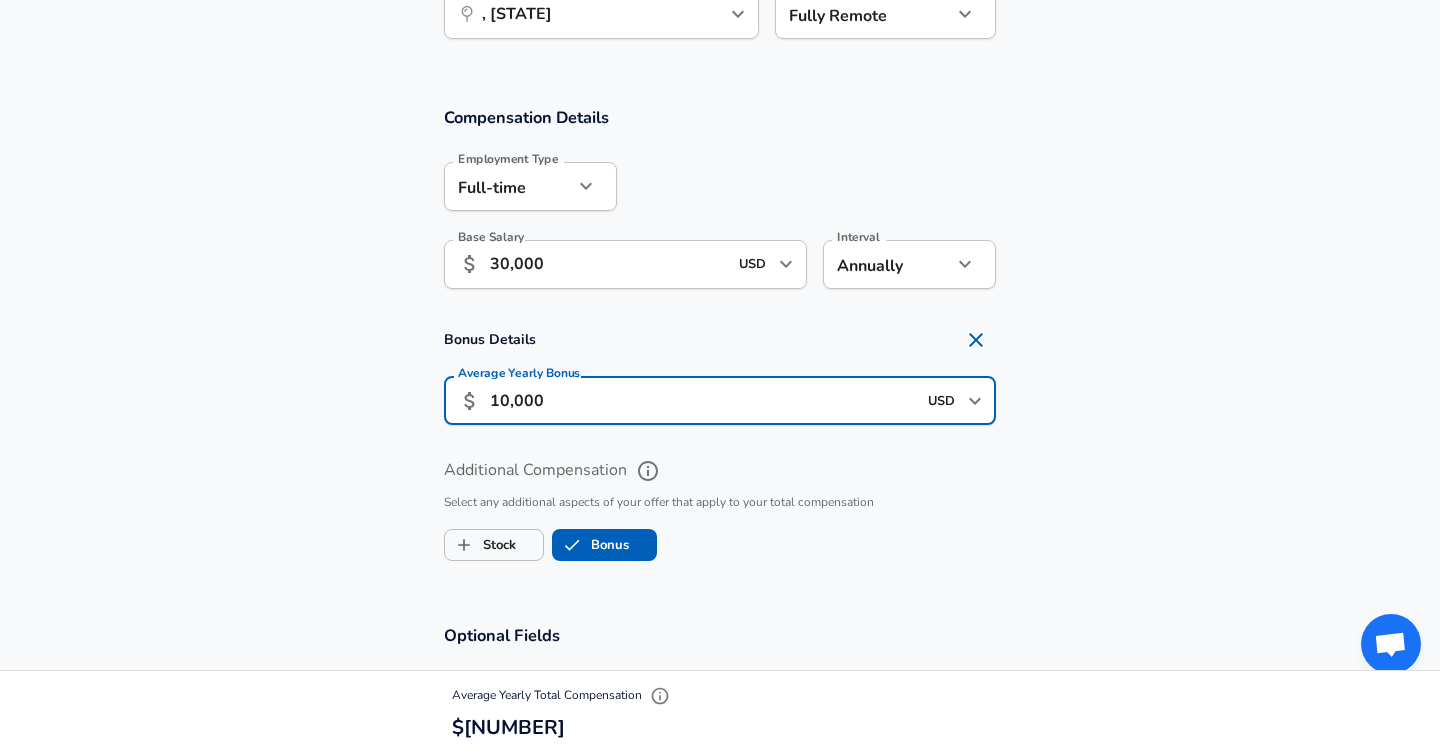 type on "10,000" 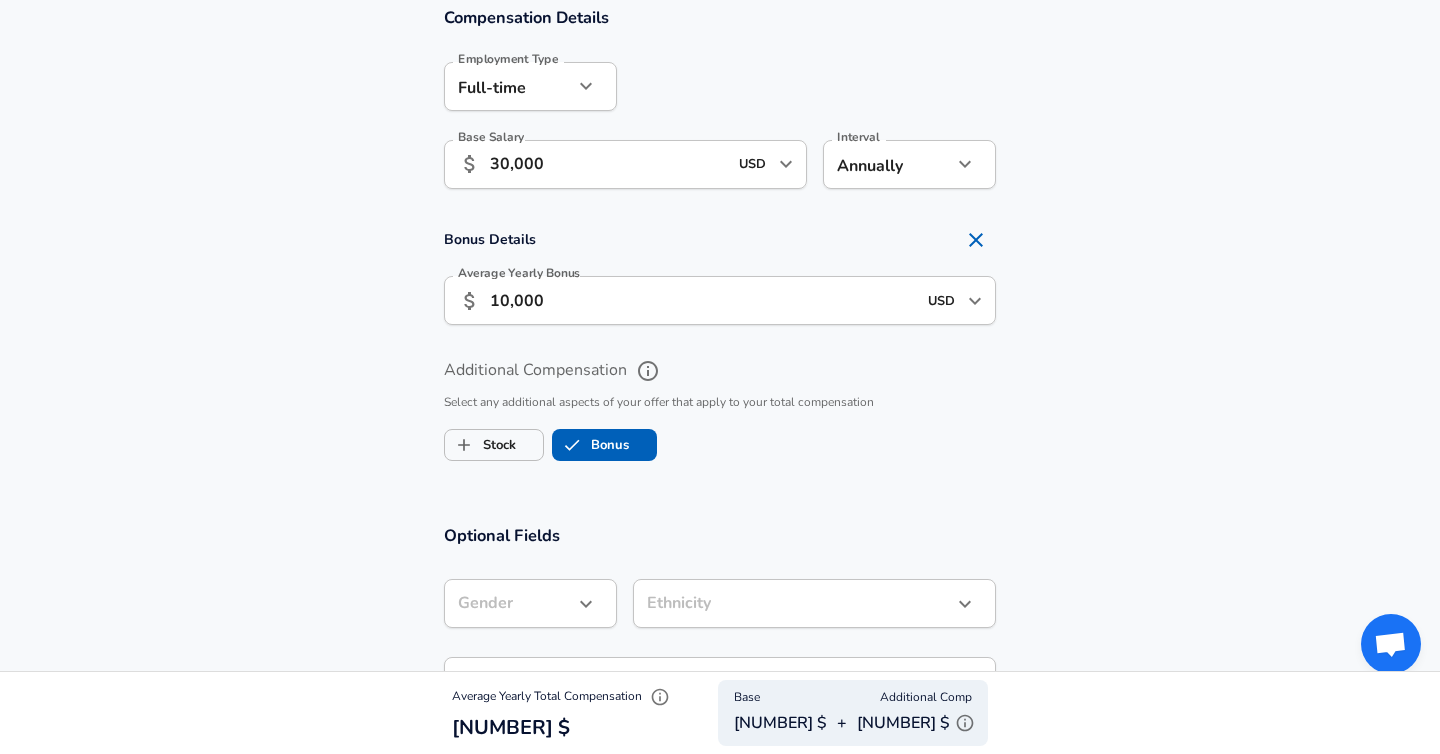 scroll, scrollTop: 1340, scrollLeft: 0, axis: vertical 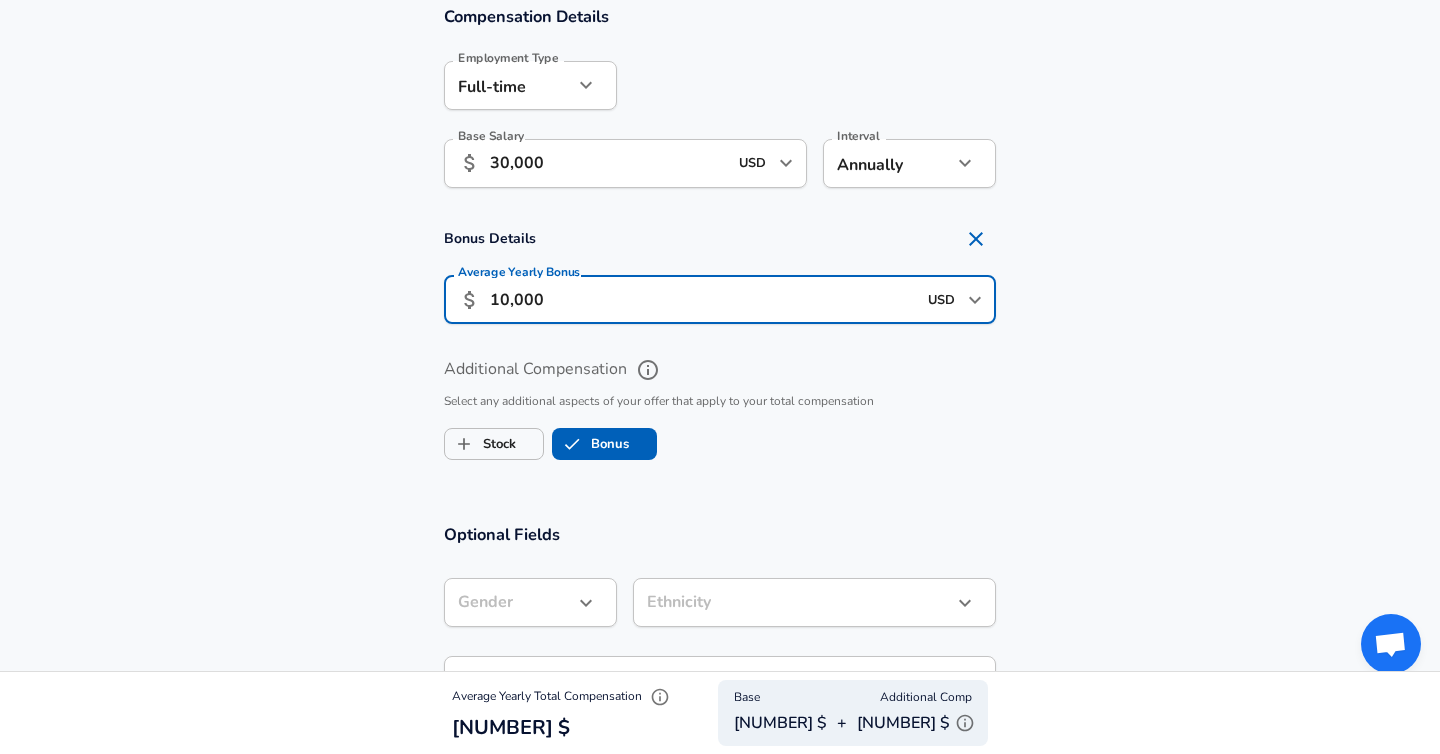 drag, startPoint x: 548, startPoint y: 302, endPoint x: 490, endPoint y: 301, distance: 58.00862 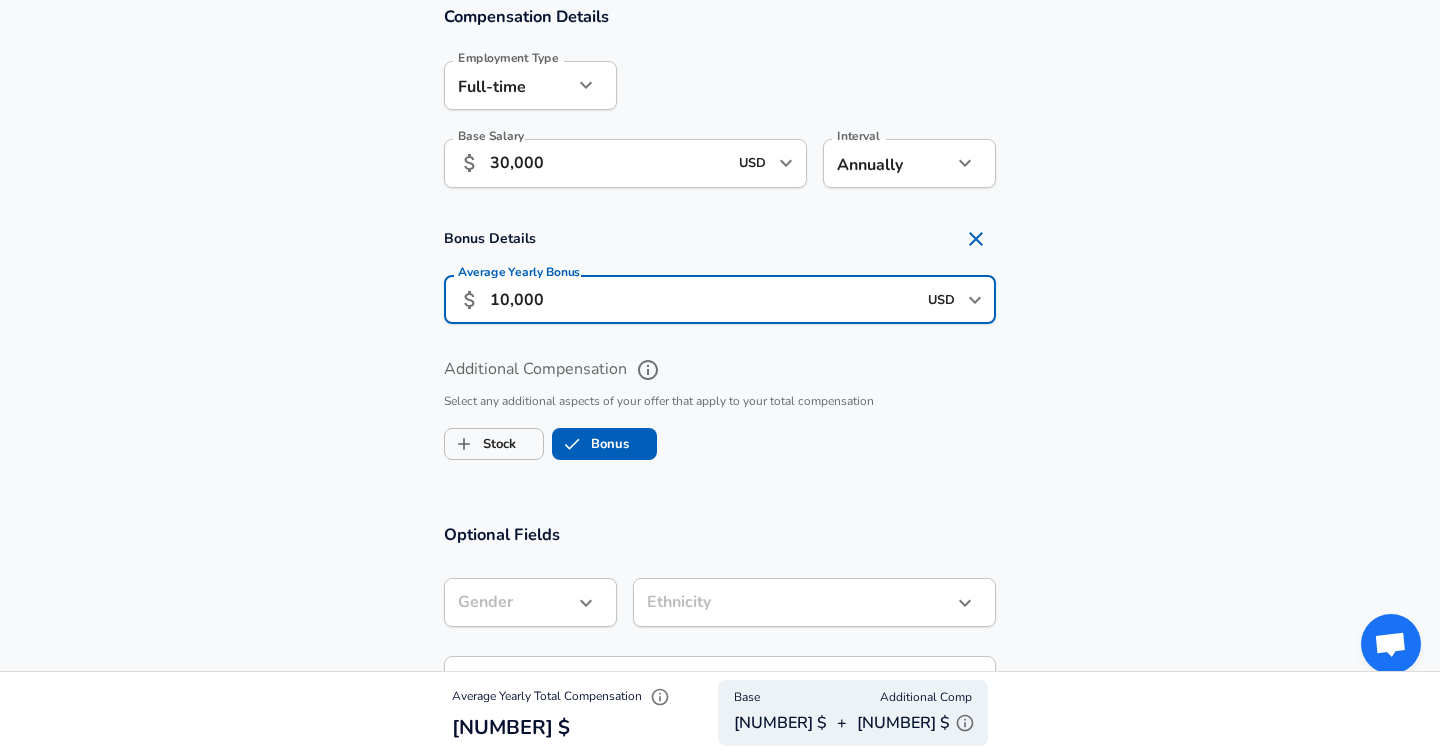 scroll, scrollTop: 0, scrollLeft: 0, axis: both 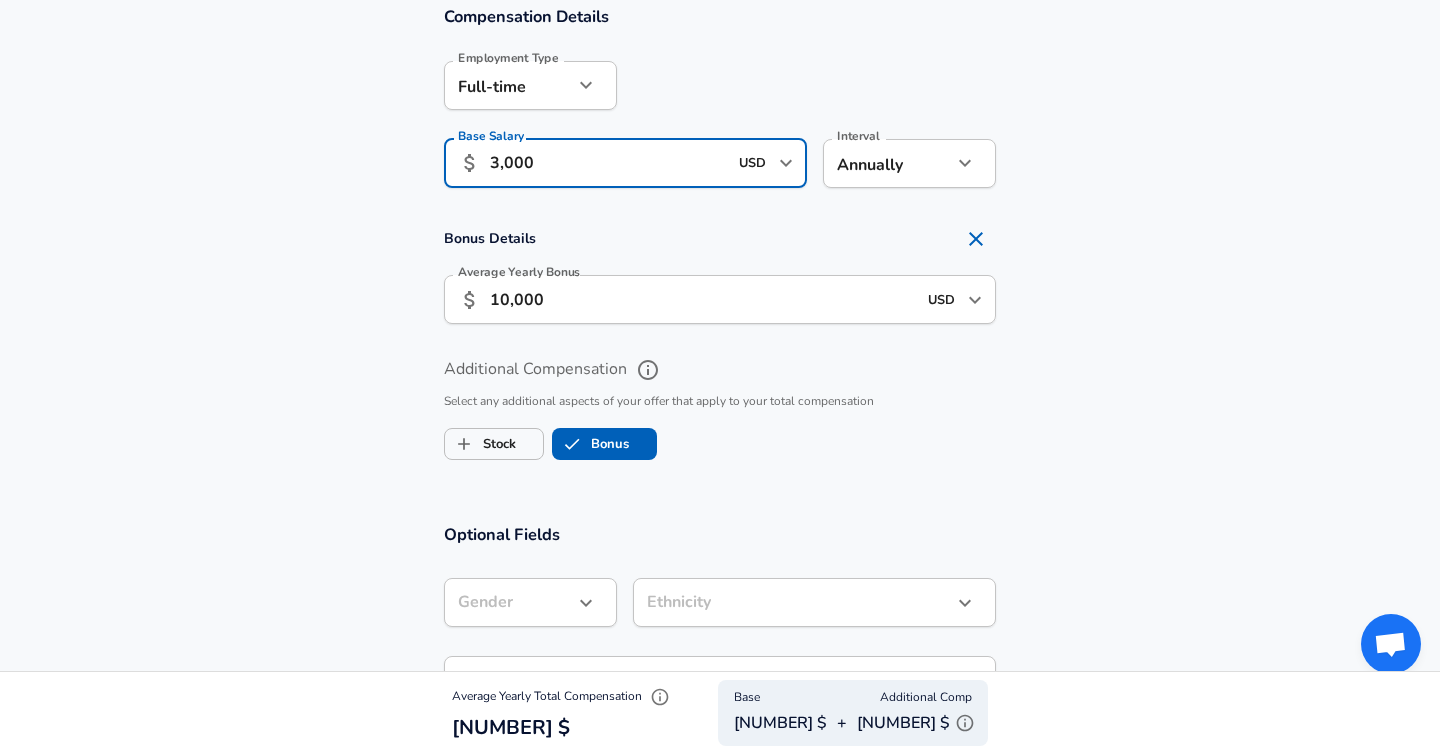 type on "3,000" 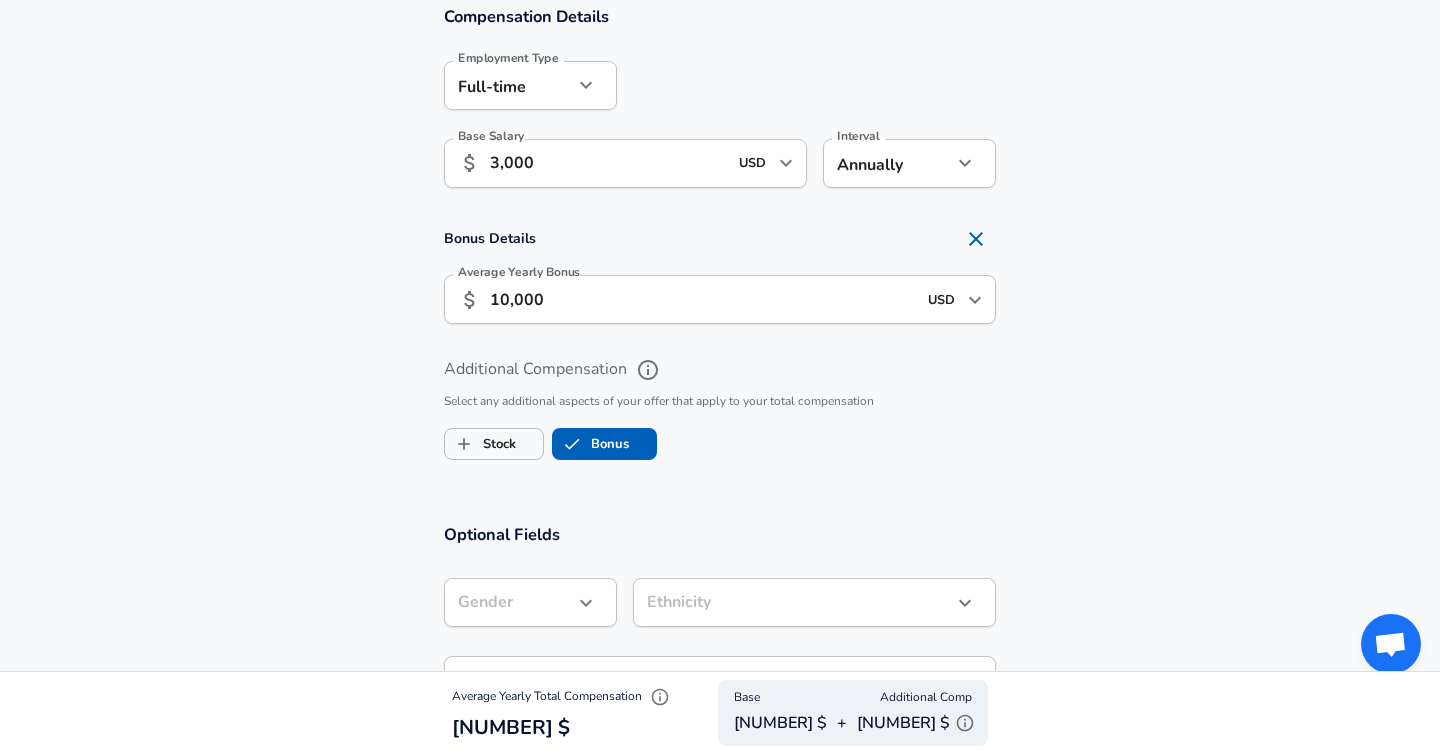 click on "Bonus Details  Average Yearly Bonus ​ 10,000 USD ​ Average Yearly Bonus" at bounding box center [720, 278] 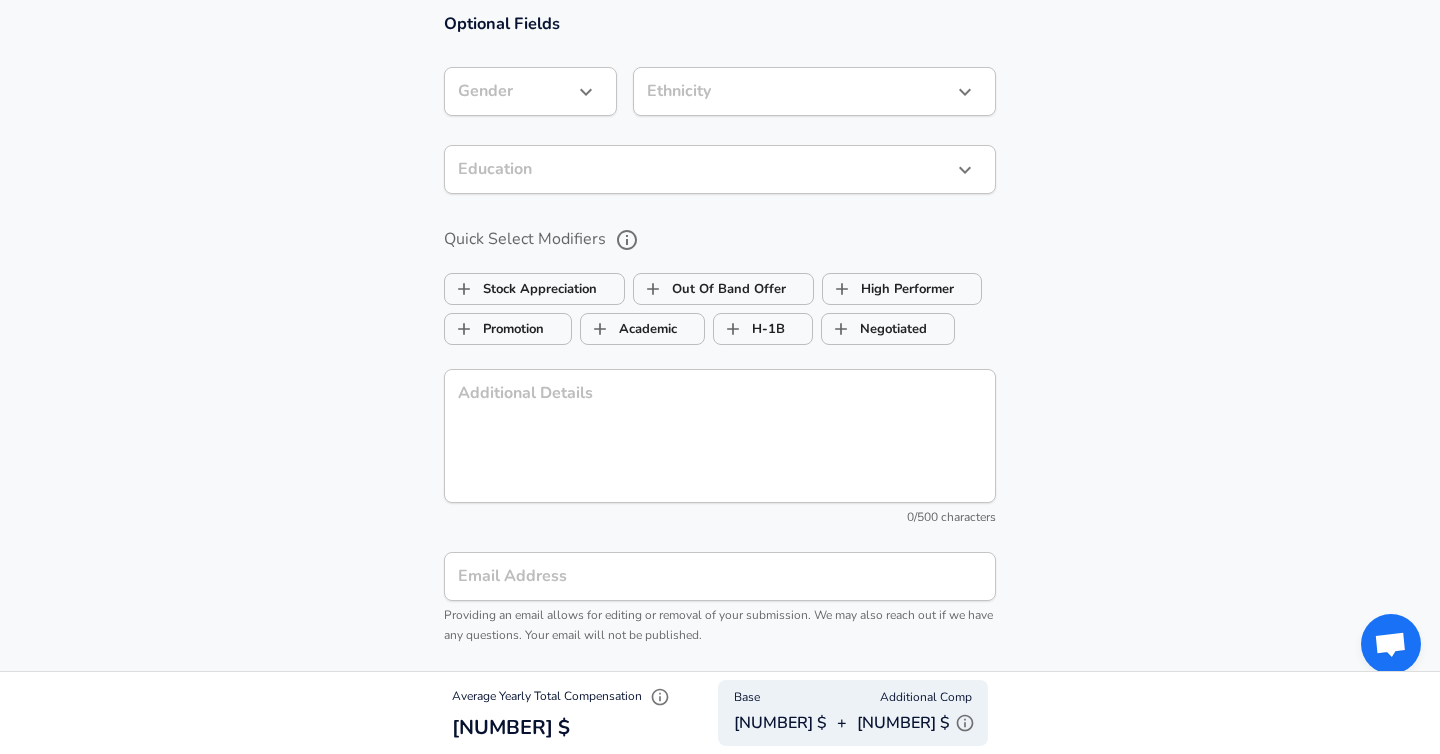 scroll, scrollTop: 2389, scrollLeft: 0, axis: vertical 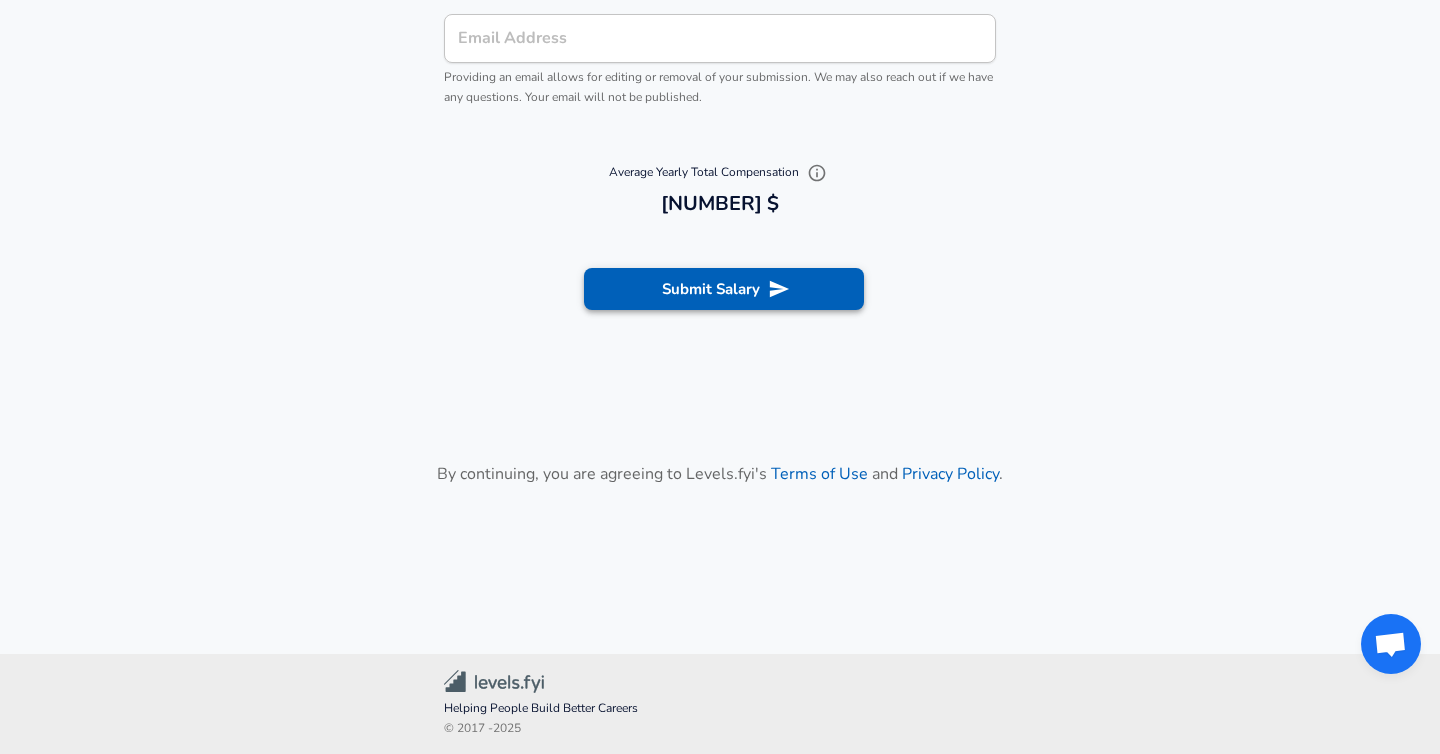 click on "Submit Salary" at bounding box center [724, 289] 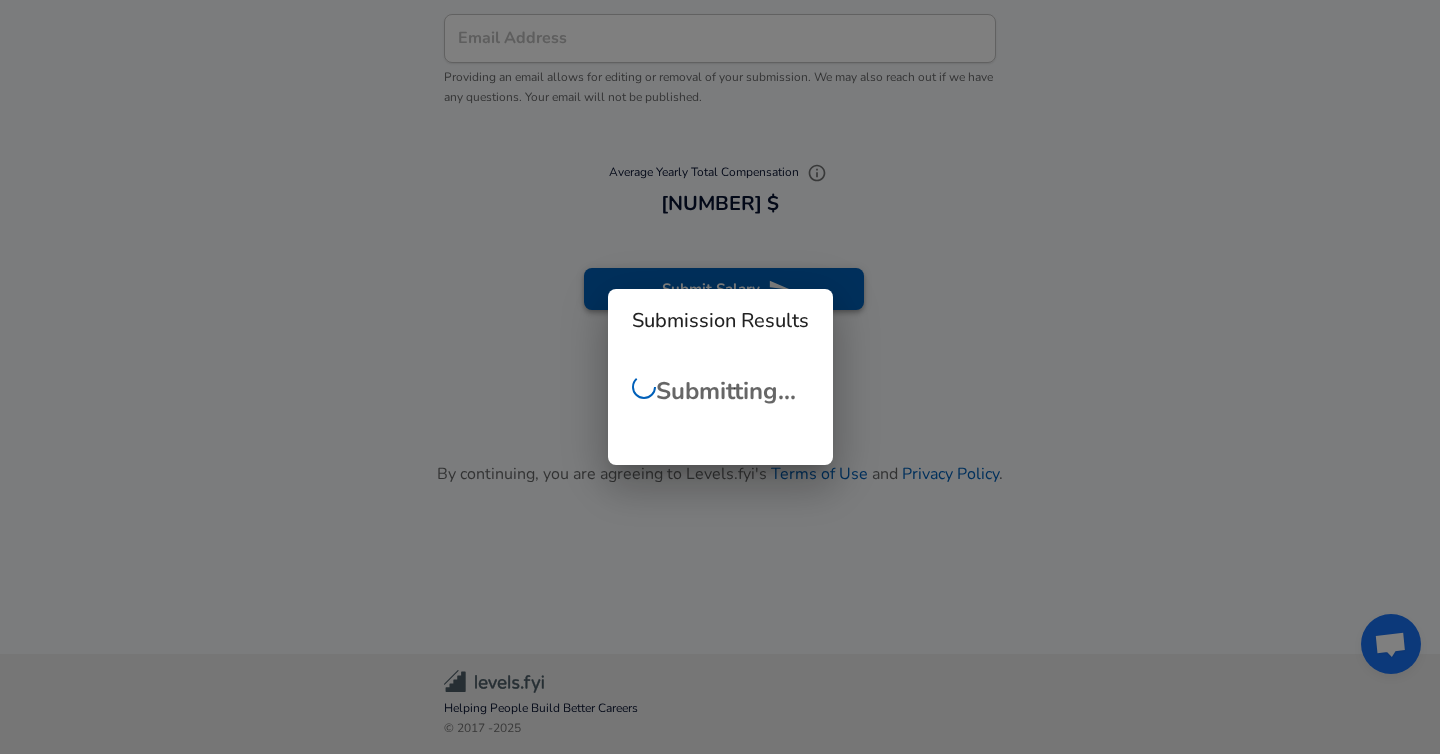 type 